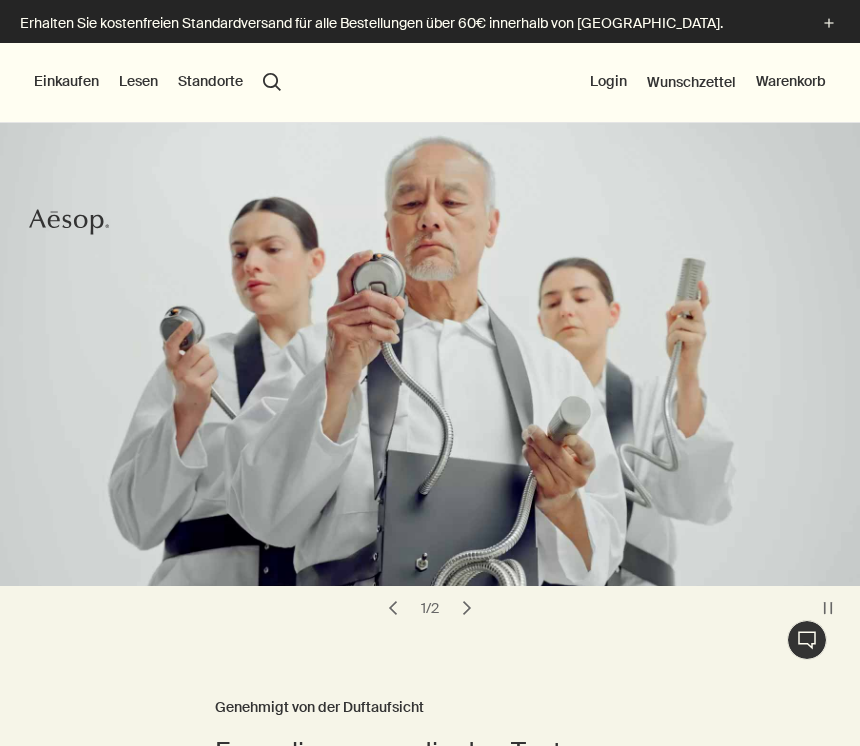 scroll, scrollTop: 0, scrollLeft: 0, axis: both 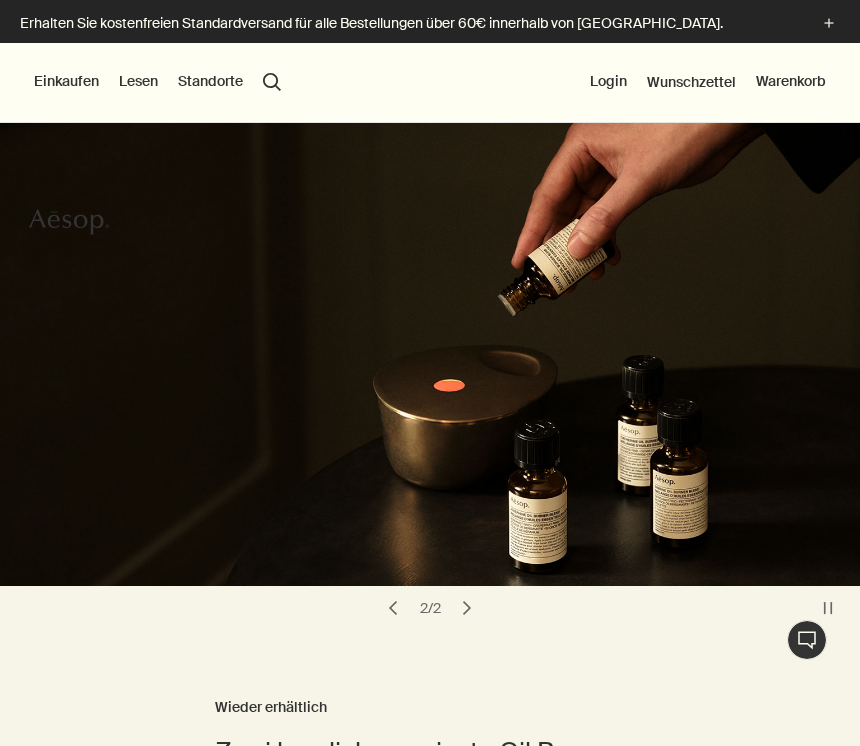 click on "Login" at bounding box center (608, 82) 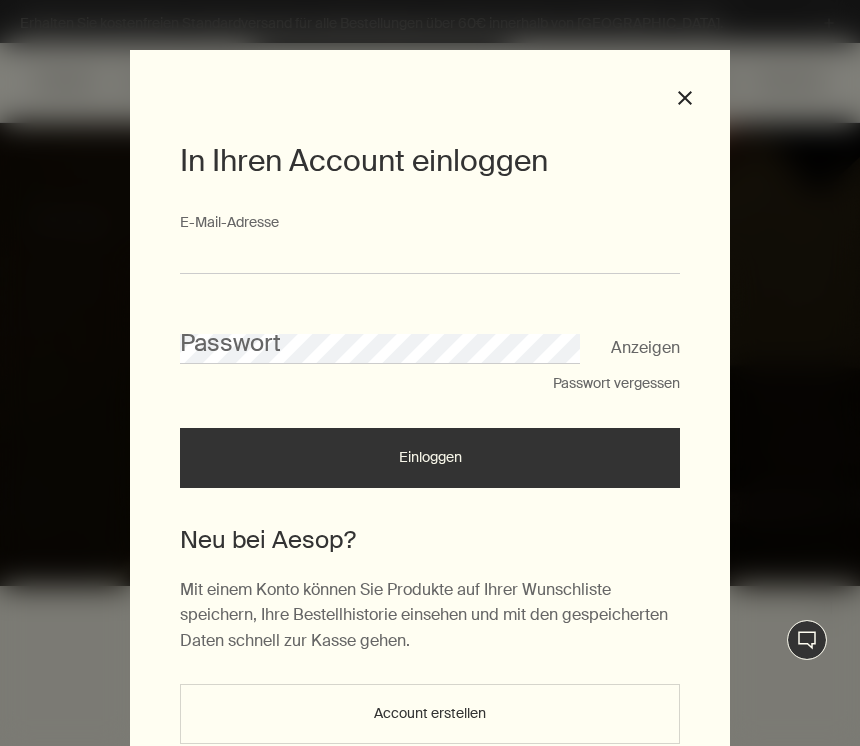 click on "E-Mail-Ad­res­se" at bounding box center [430, 255] 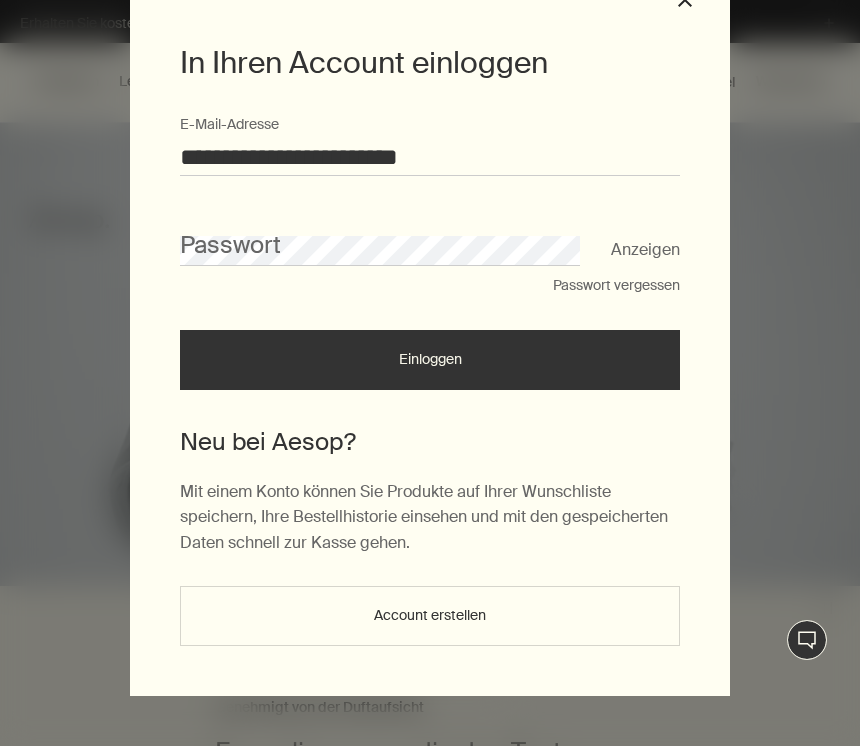 scroll, scrollTop: 102, scrollLeft: 0, axis: vertical 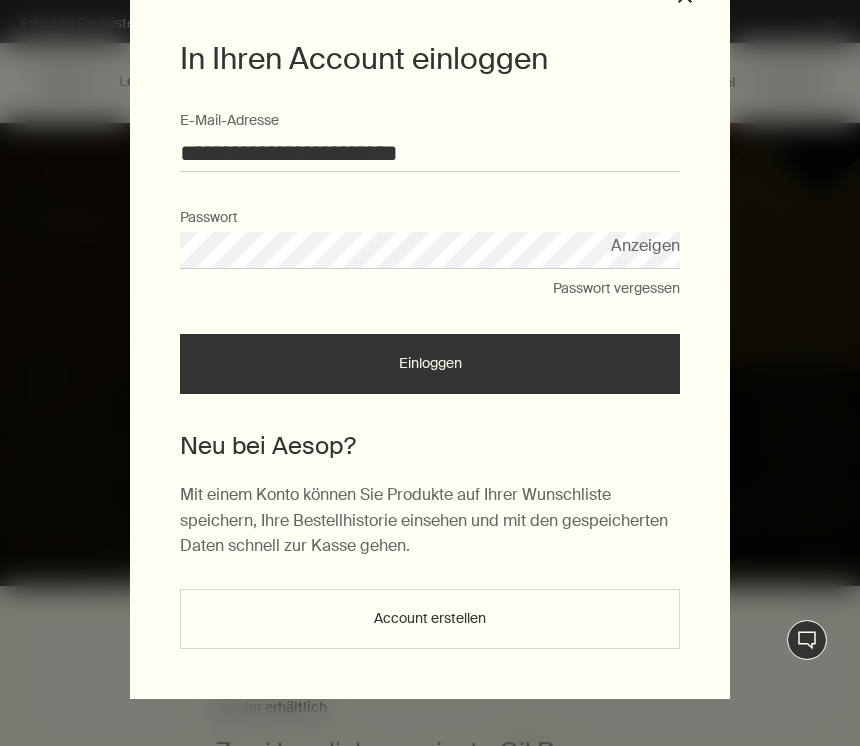 click on "Anzeigen" at bounding box center [645, 245] 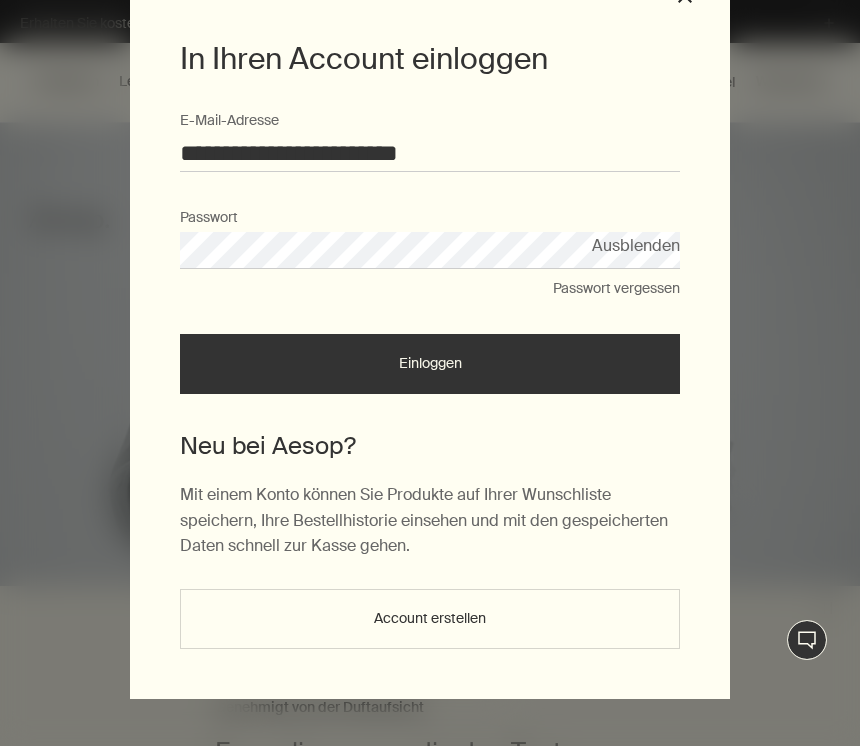 click on "Einloggen" at bounding box center [430, 364] 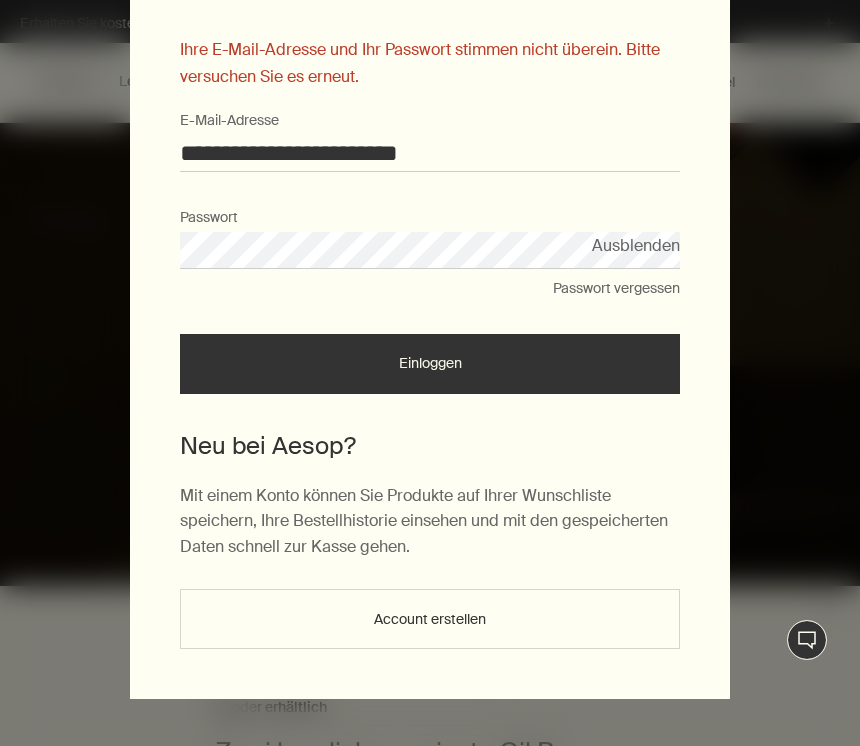 click on "Account erstellen" at bounding box center (430, 619) 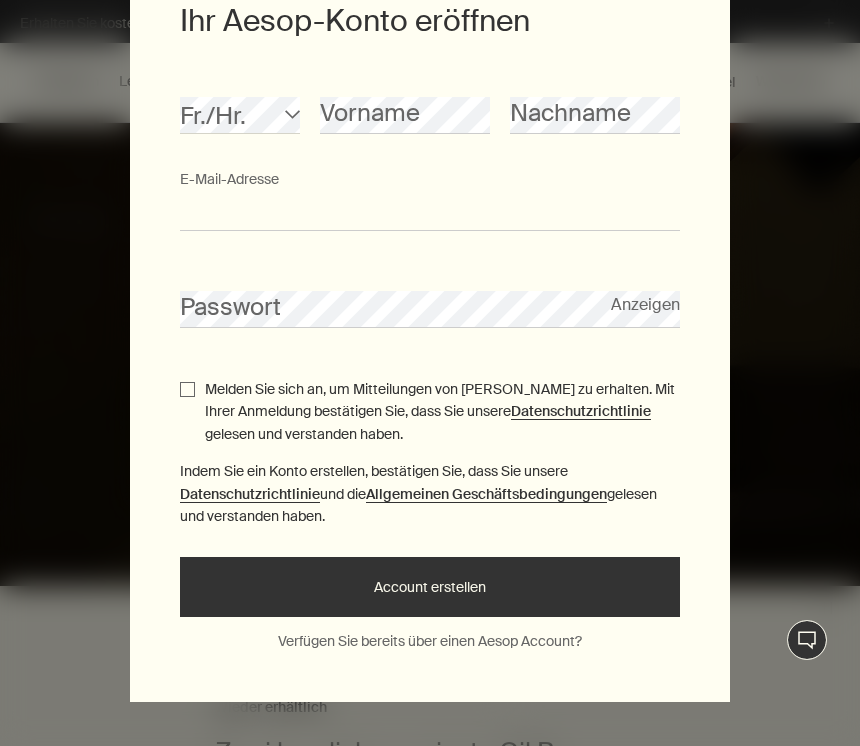 click on "E-Mail-Ad­res­se" at bounding box center (430, 212) 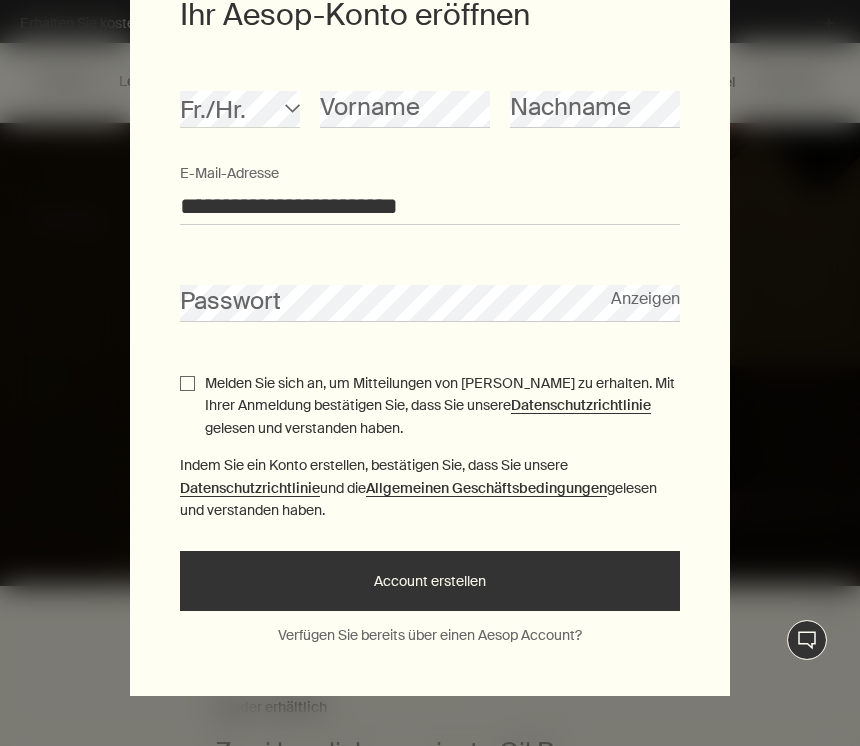 scroll, scrollTop: 165, scrollLeft: 0, axis: vertical 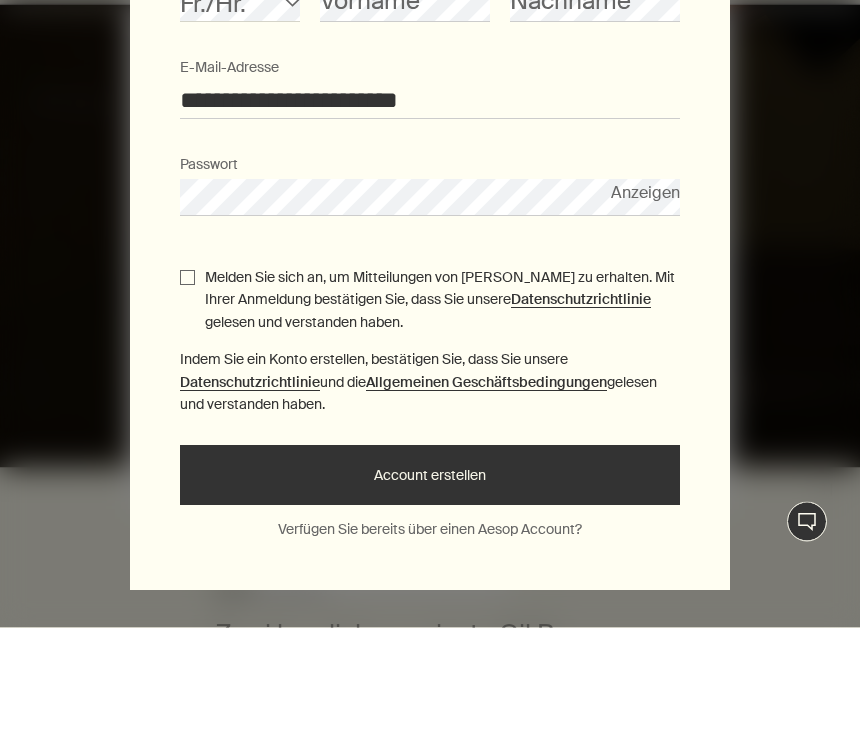 click on "Anzeigen" at bounding box center (645, 311) 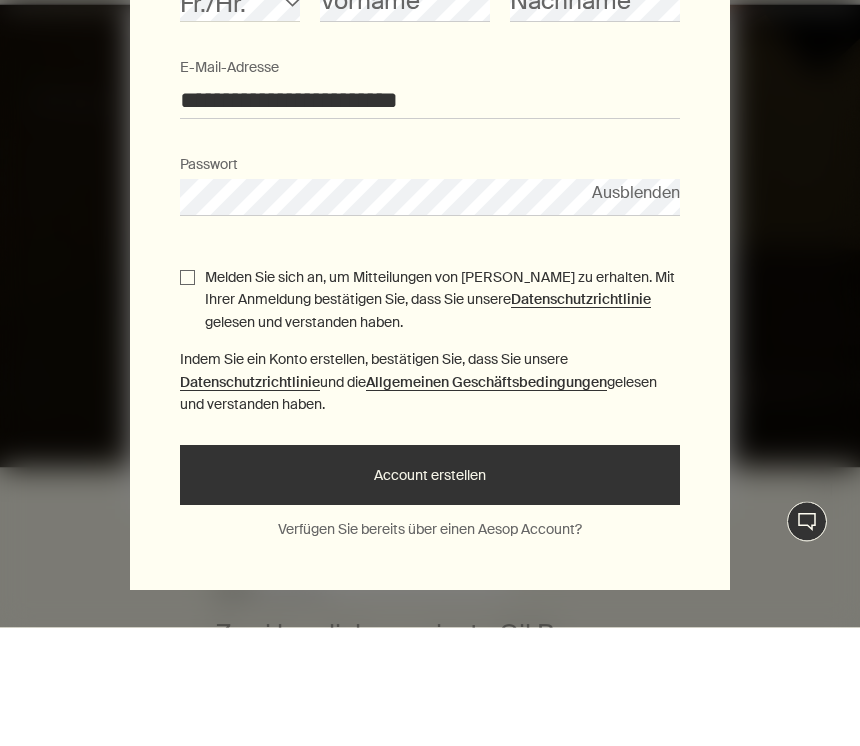 scroll, scrollTop: 119, scrollLeft: 0, axis: vertical 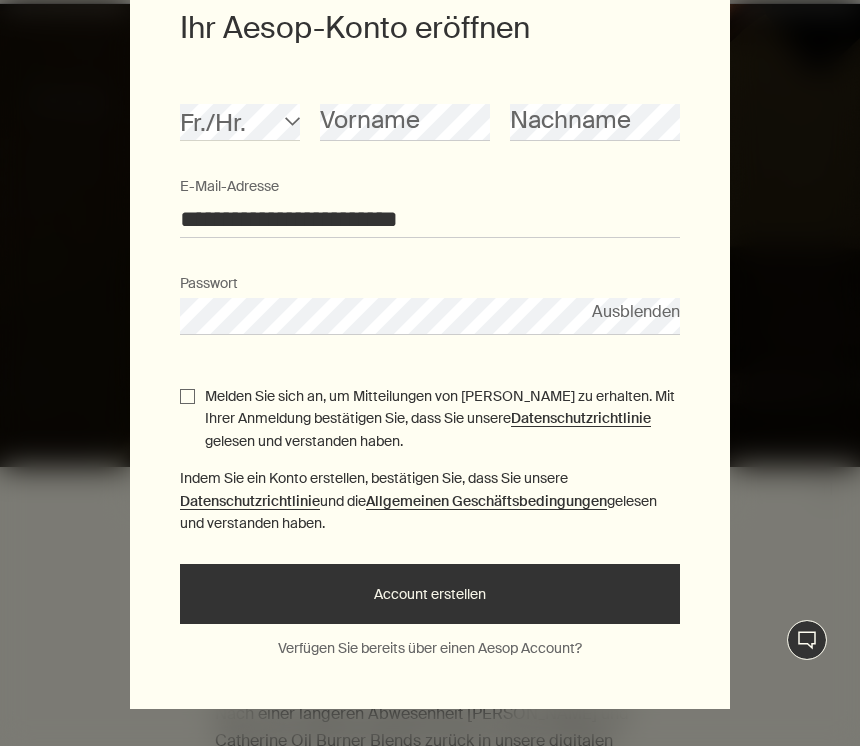 click on "Account erstellen" at bounding box center (430, 594) 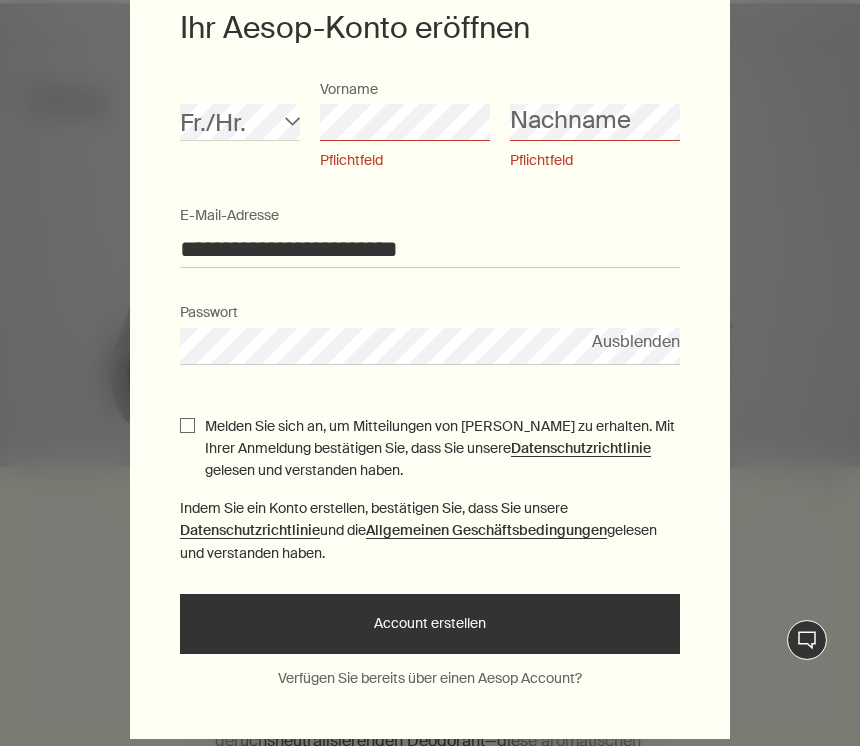 scroll, scrollTop: 118, scrollLeft: 0, axis: vertical 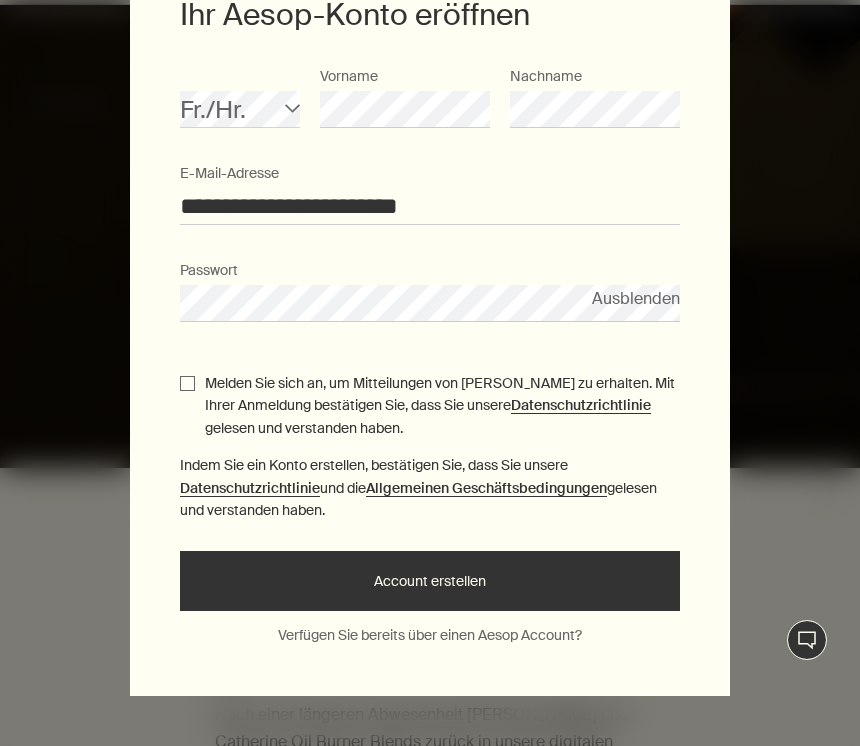 click on "Ausblenden" at bounding box center (636, 298) 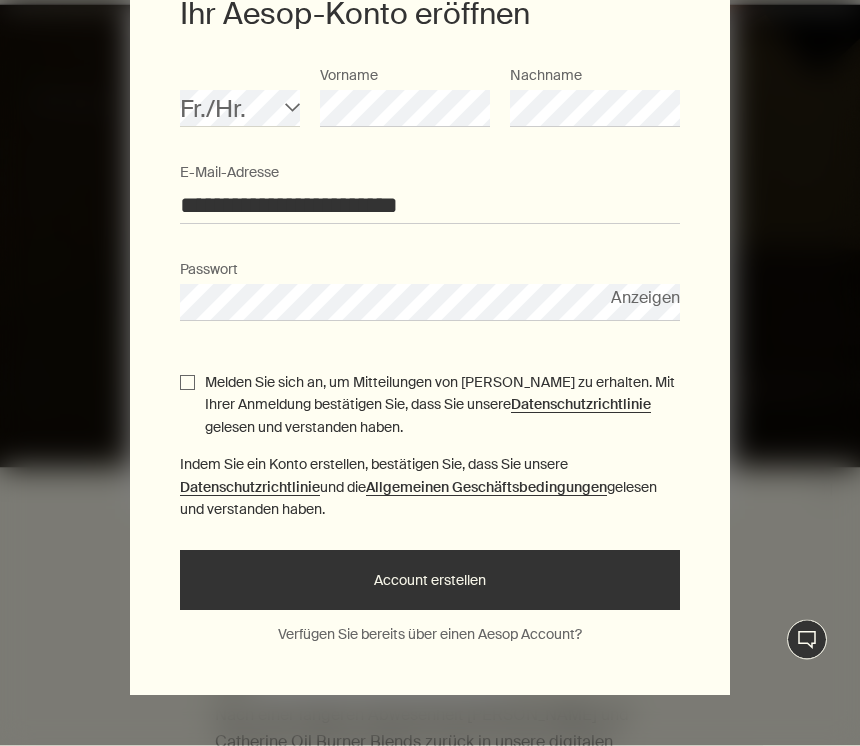 scroll, scrollTop: 119, scrollLeft: 0, axis: vertical 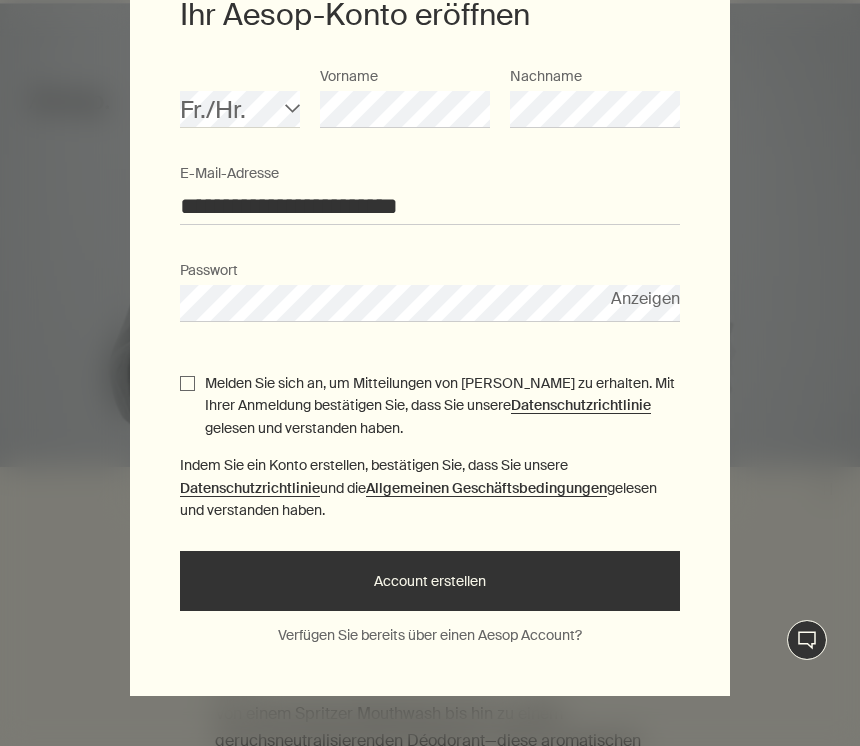 click on "Account erstellen" at bounding box center (430, 581) 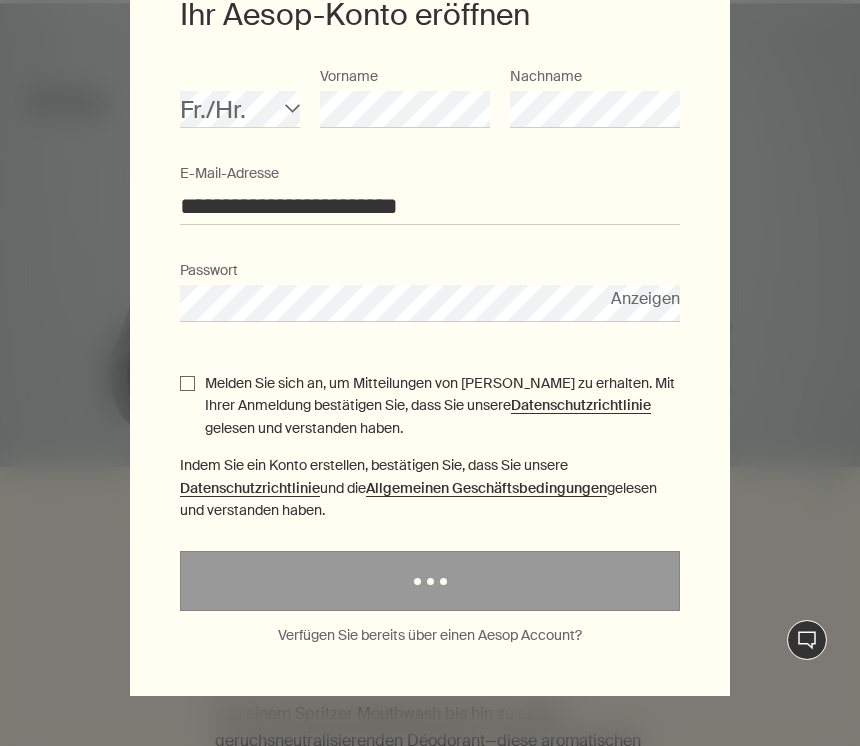 scroll, scrollTop: 0, scrollLeft: 0, axis: both 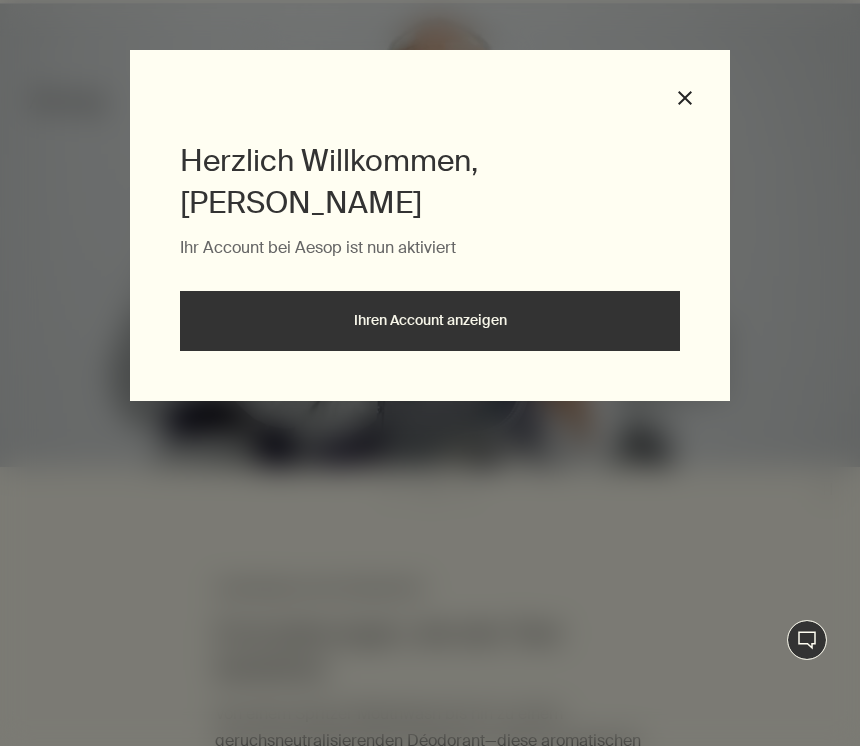 click on "Ihren Account anzeigen" at bounding box center [430, 321] 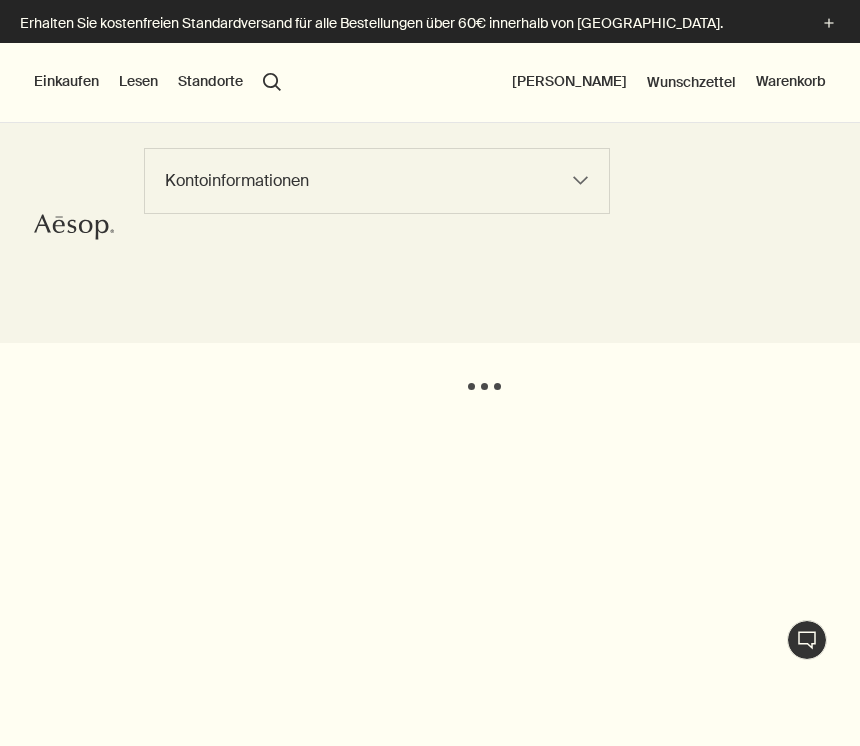 scroll, scrollTop: 0, scrollLeft: 0, axis: both 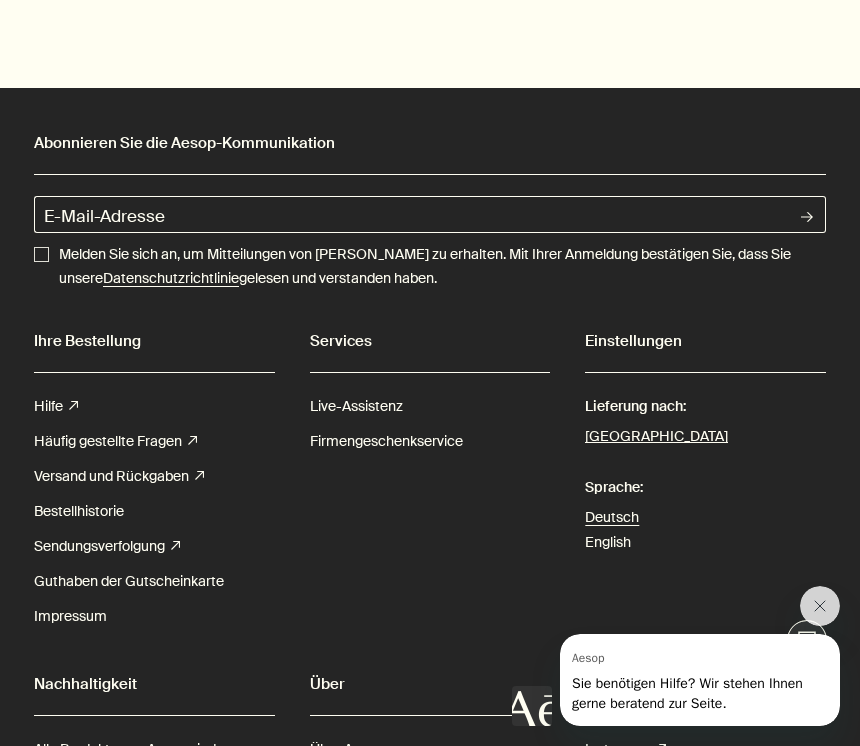 click on "Melden Sie sich an, um Mitteilungen von [PERSON_NAME] zu erhalten. Mit Ihrer Anmeldung bestätigen Sie, dass Sie unsere  Datenschutzrichtlinie  gelesen und verstanden haben." at bounding box center [41, 254] 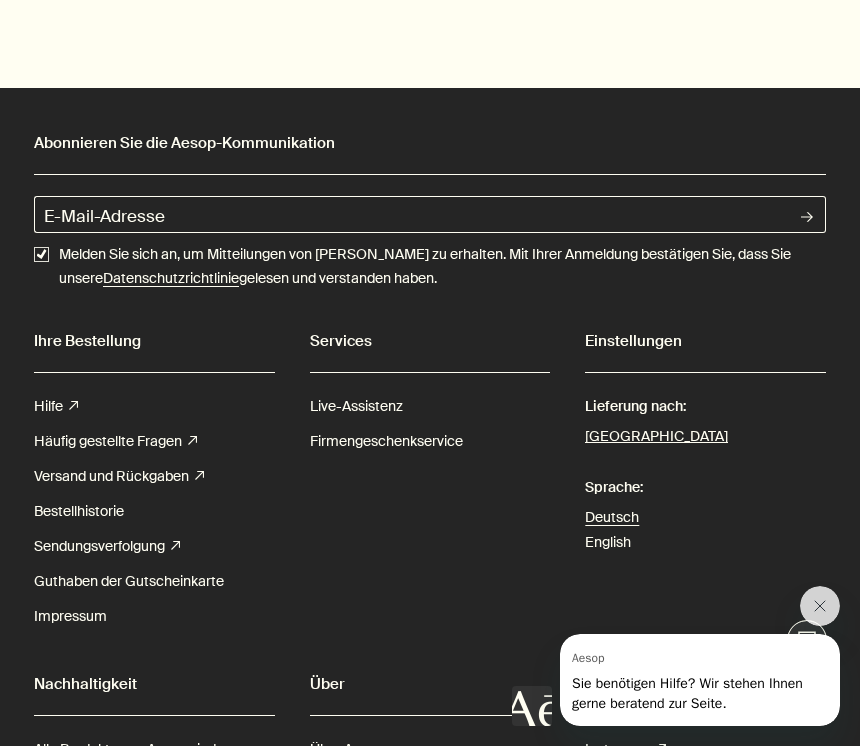 checkbox on "true" 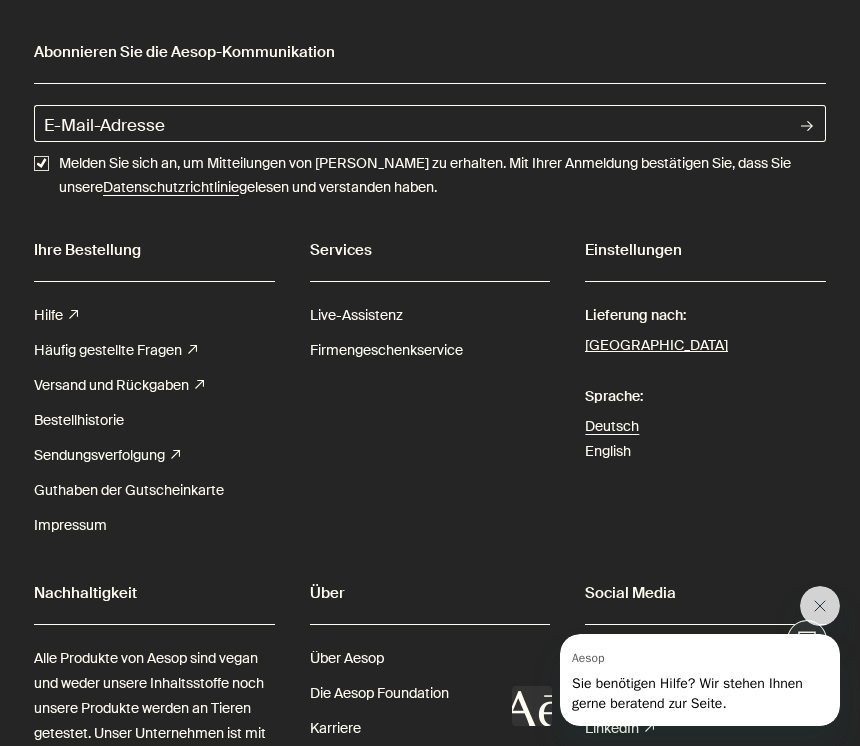 scroll, scrollTop: 1183, scrollLeft: 0, axis: vertical 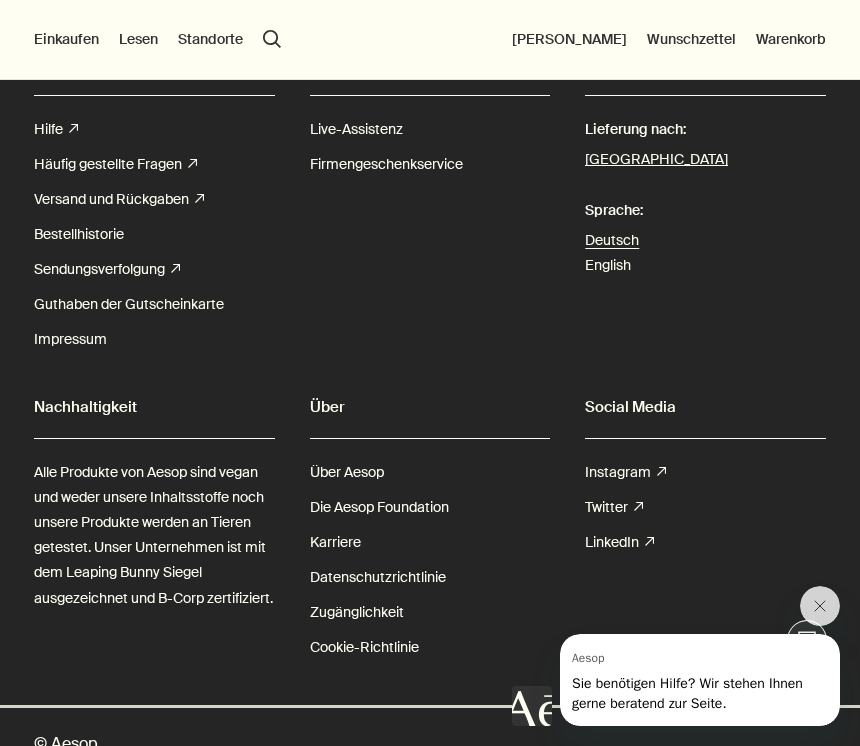 click on "Die Aesop Foundation" at bounding box center [379, 507] 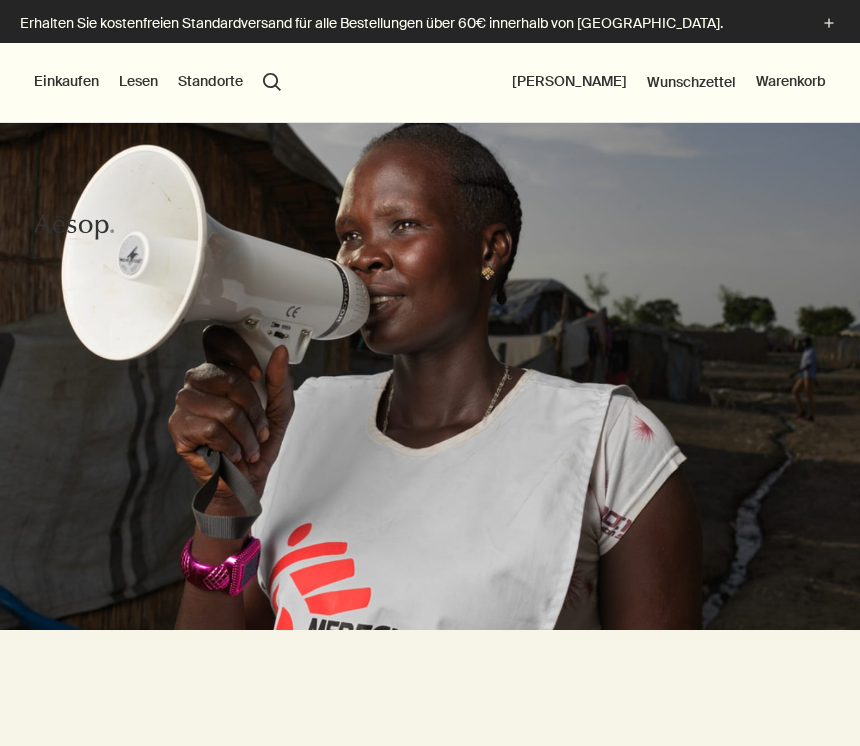 scroll, scrollTop: 0, scrollLeft: 0, axis: both 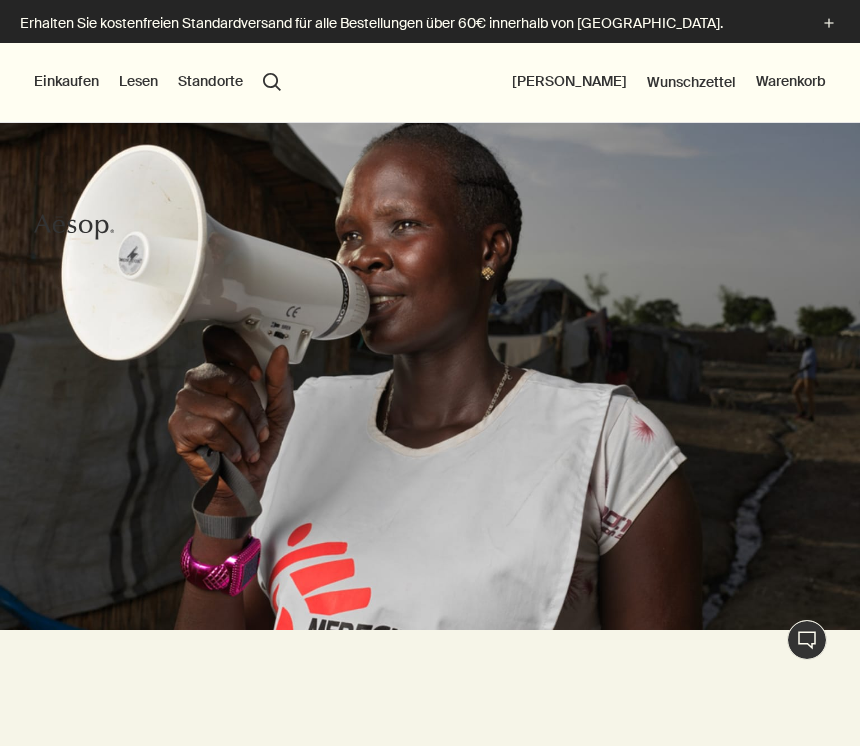 click on "Einkaufen" at bounding box center (66, 82) 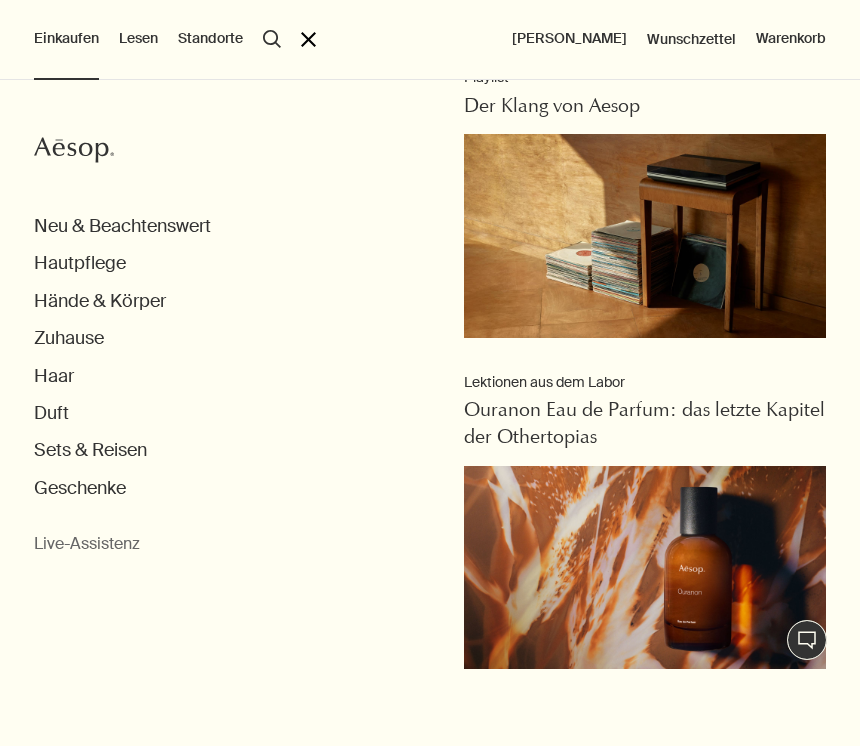 scroll, scrollTop: 1244, scrollLeft: 0, axis: vertical 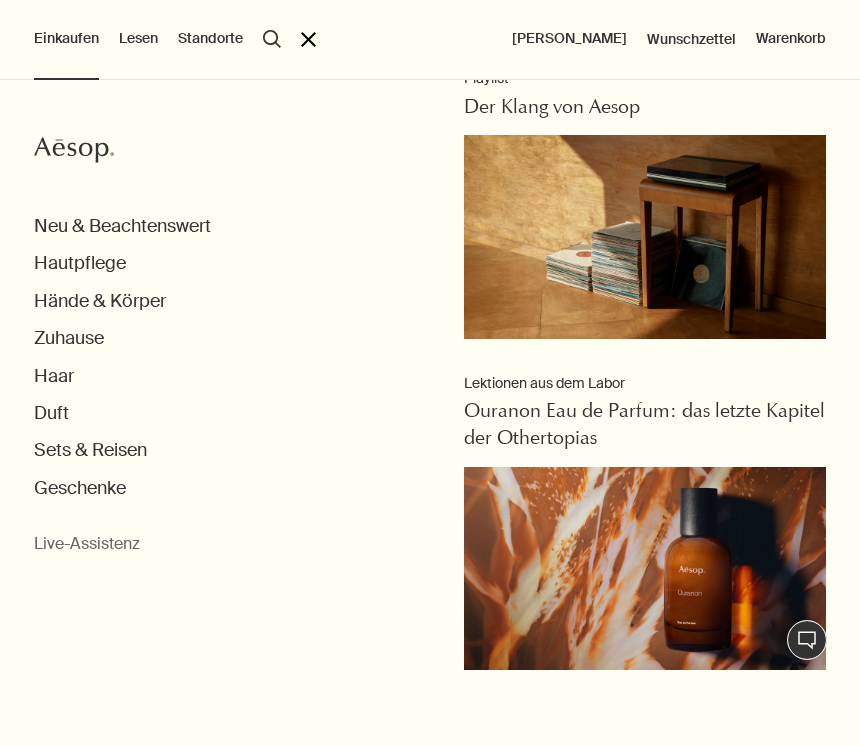 click on "Hautpflege" at bounding box center [80, 263] 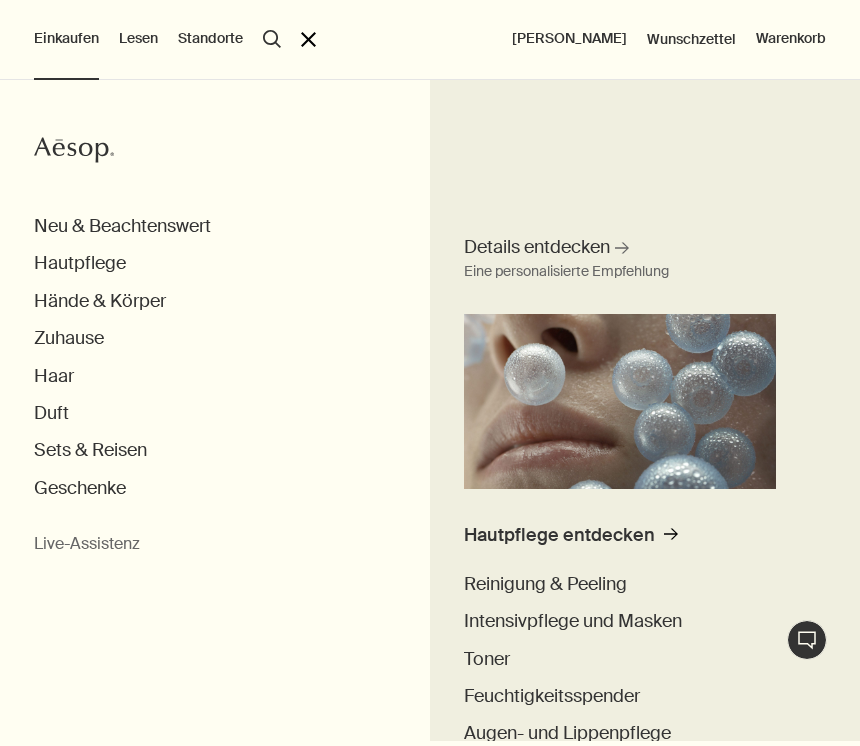 click on "Aesop Neu & Beachtenswert Hautpflege Details entdecken   rightArrow Eine personalisierte Empfehlung Hautpflege entdecken   rightArrow Reinigung & Peeling Intensivpflege und Masken Toner Feuchtigkeitsspender Augen- und Lippenpflege Rasur Sonnenschutz Hautpflege-Sets Alle Gesichtspflegeprodukte ansehen Hauttyp Normal Trocken Ölig Mischhaut Sensible Haut Reife Haut Saisonale Gesichtspflege Sommer Winter Neuheiten Lucent Facial Refiner Lucent Duo Immaculate Facial Tonic Hände & Körper Zuhause Haar Duft Sets & Reisen Geschenke Live-Assistenz" at bounding box center [430, 413] 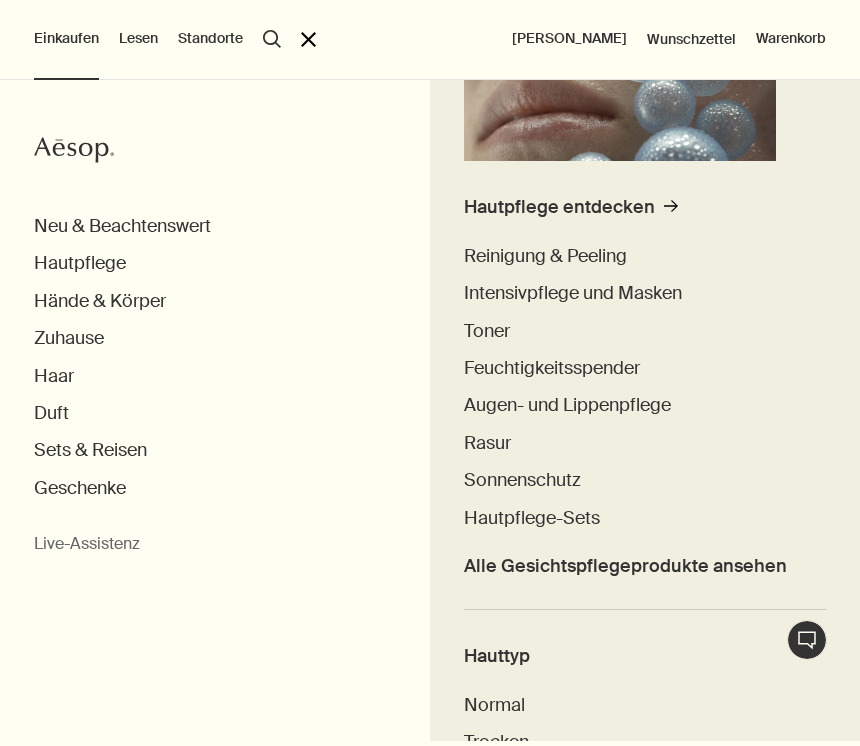 scroll, scrollTop: 326, scrollLeft: 0, axis: vertical 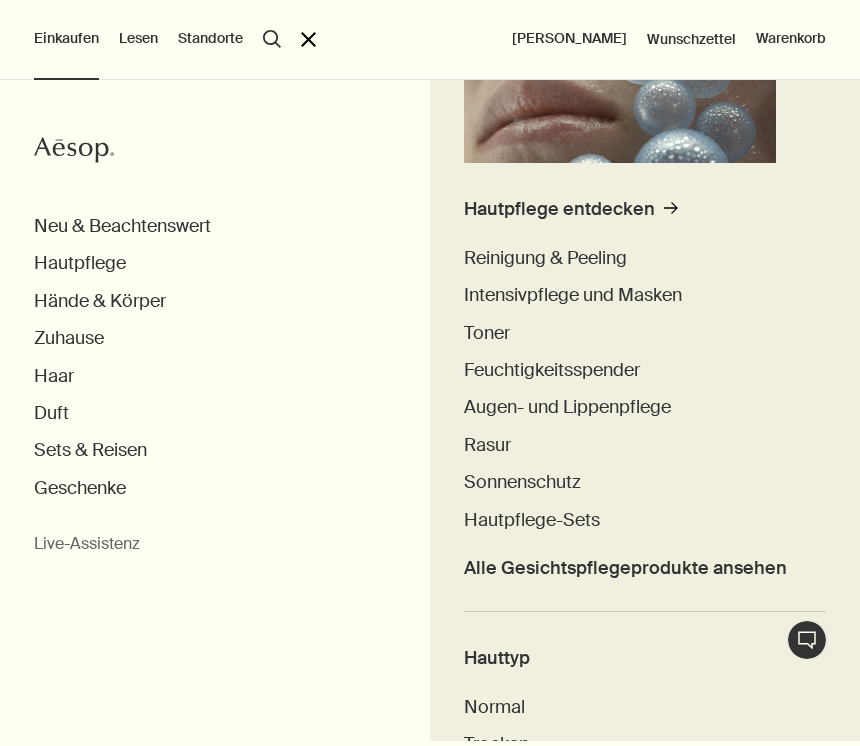 click on "Reinigung & Peeling" at bounding box center [545, 258] 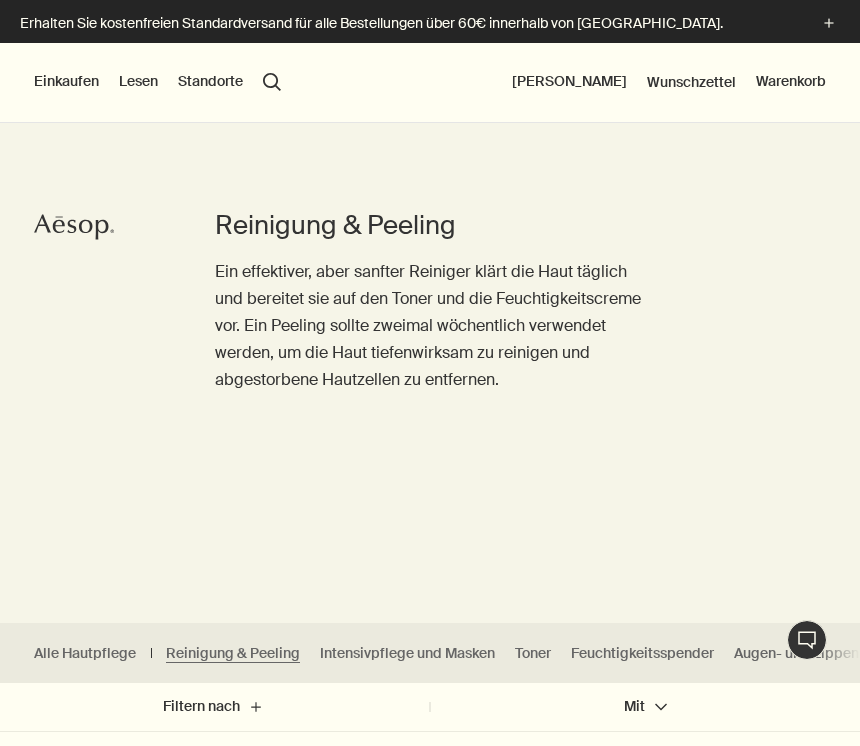 scroll, scrollTop: 154, scrollLeft: 0, axis: vertical 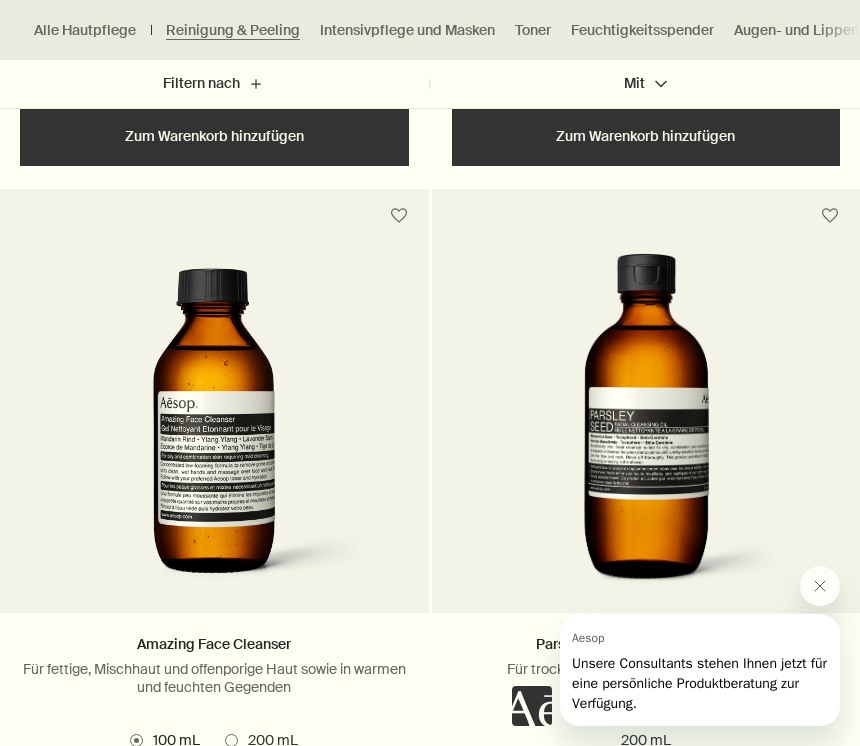 click at bounding box center (646, 428) 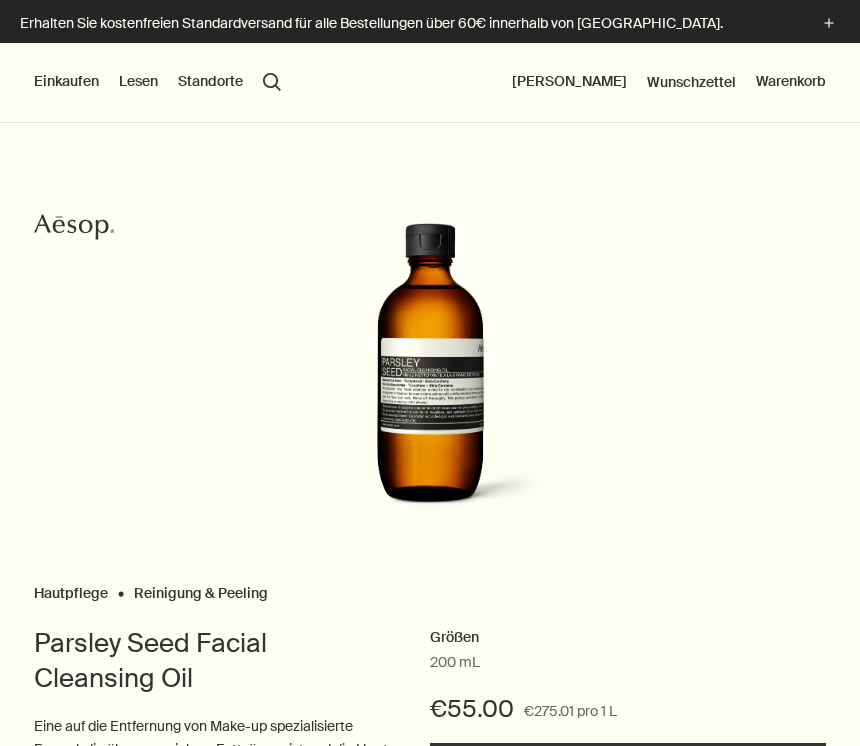 scroll, scrollTop: 0, scrollLeft: 0, axis: both 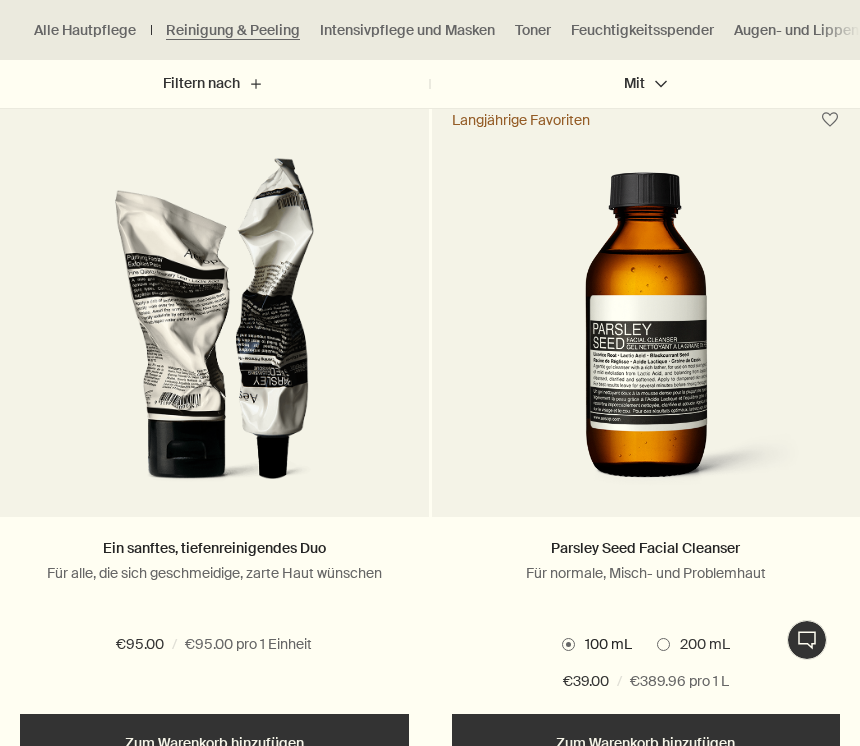 click on "Parsley Seed Facial Cleanser" at bounding box center [645, 548] 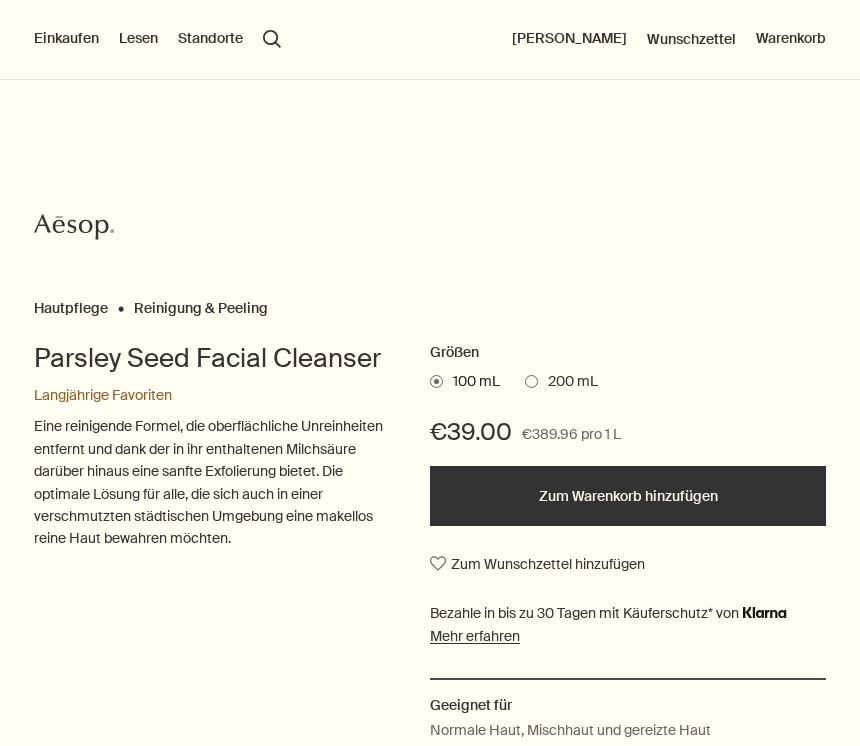 scroll, scrollTop: 1216, scrollLeft: 0, axis: vertical 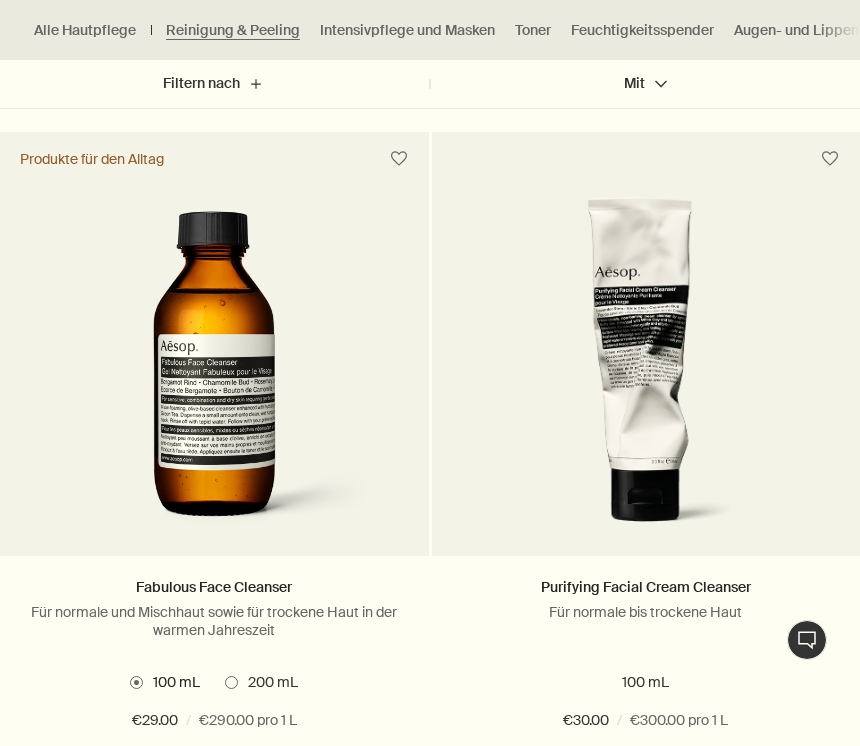 click on "Fabulous Face Cleanser" at bounding box center (214, 587) 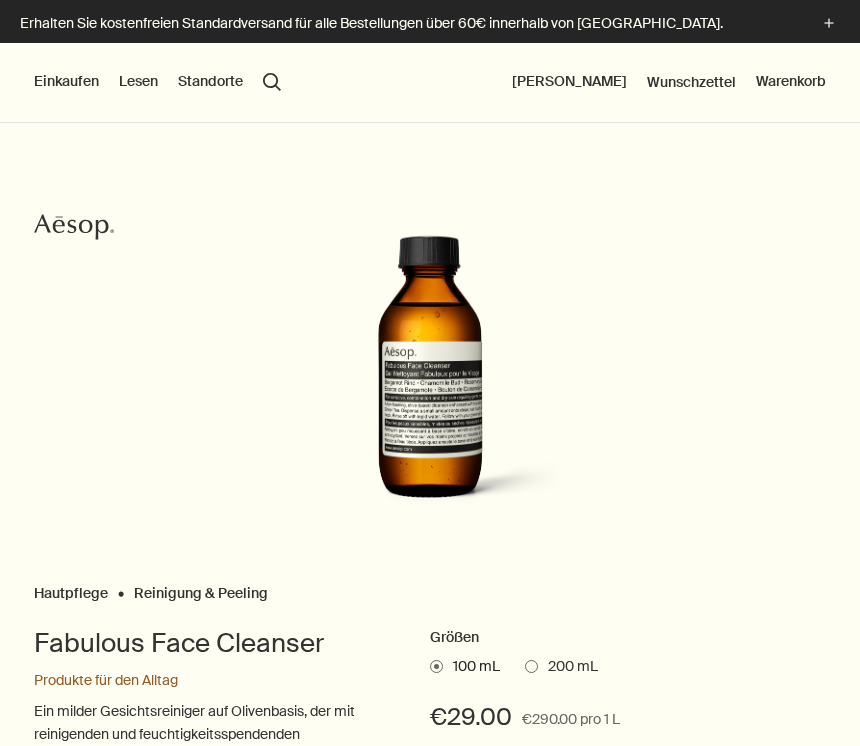 scroll, scrollTop: 0, scrollLeft: 0, axis: both 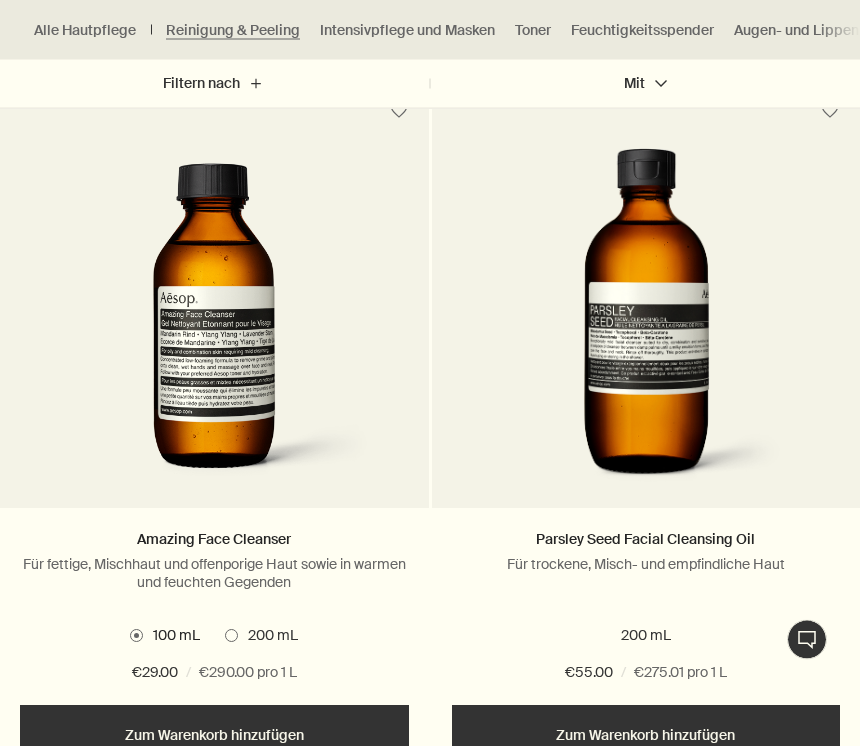 click on "Amazing Face Cleanser" at bounding box center (214, 540) 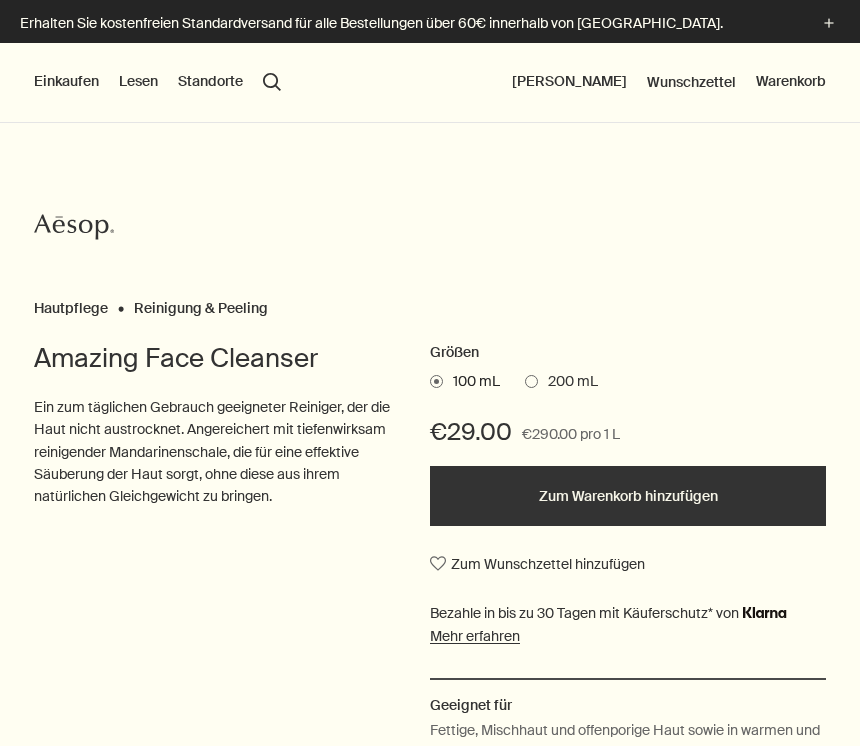 scroll, scrollTop: 315, scrollLeft: 0, axis: vertical 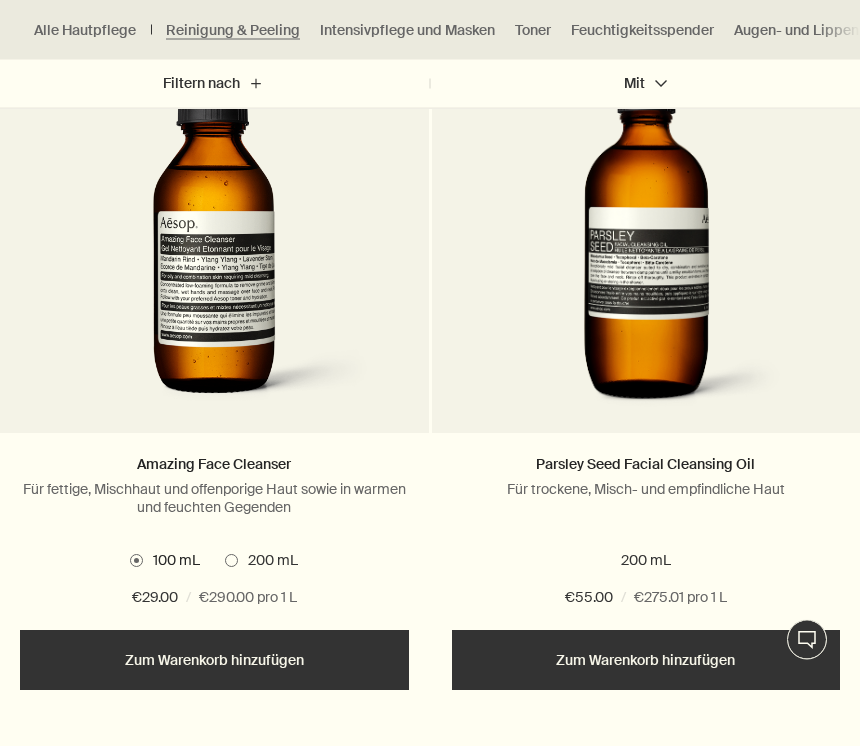 click on "Parsley Seed Facial Cleansing Oil" at bounding box center (645, 465) 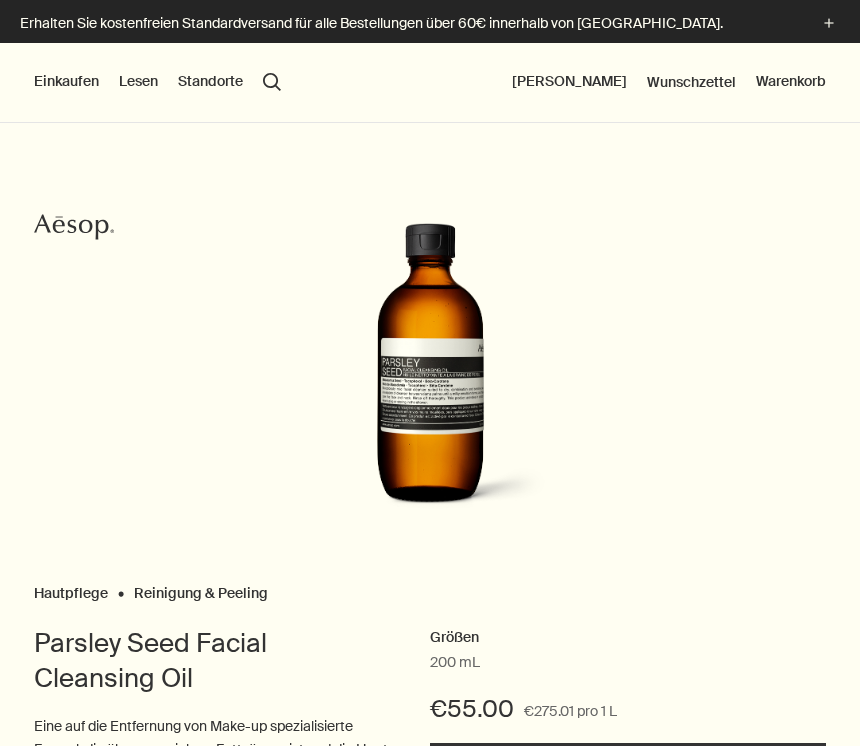 scroll, scrollTop: 0, scrollLeft: 0, axis: both 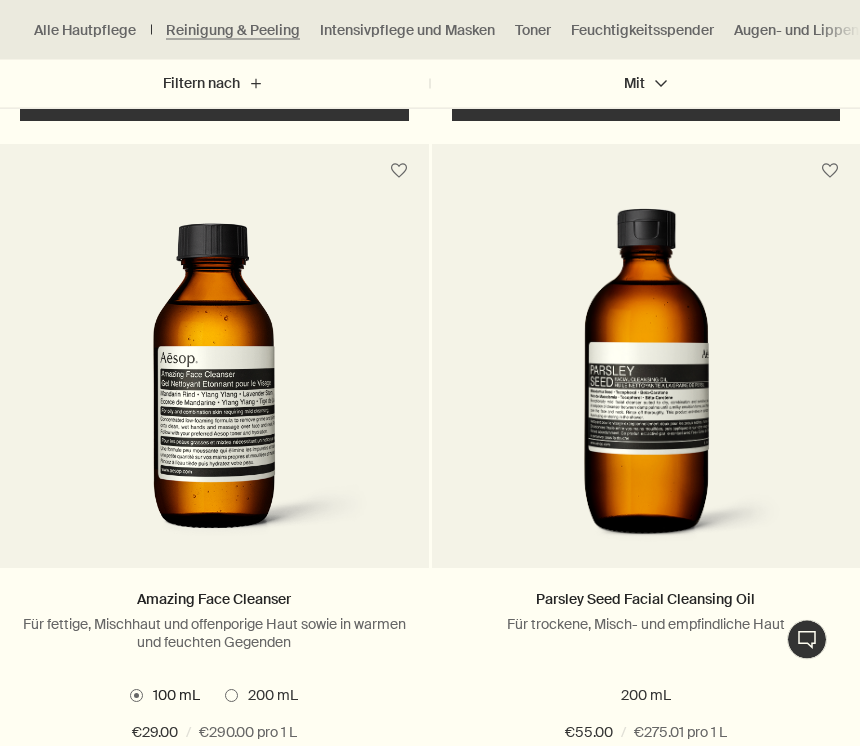 click on "Amazing Face Cleanser" at bounding box center [214, 600] 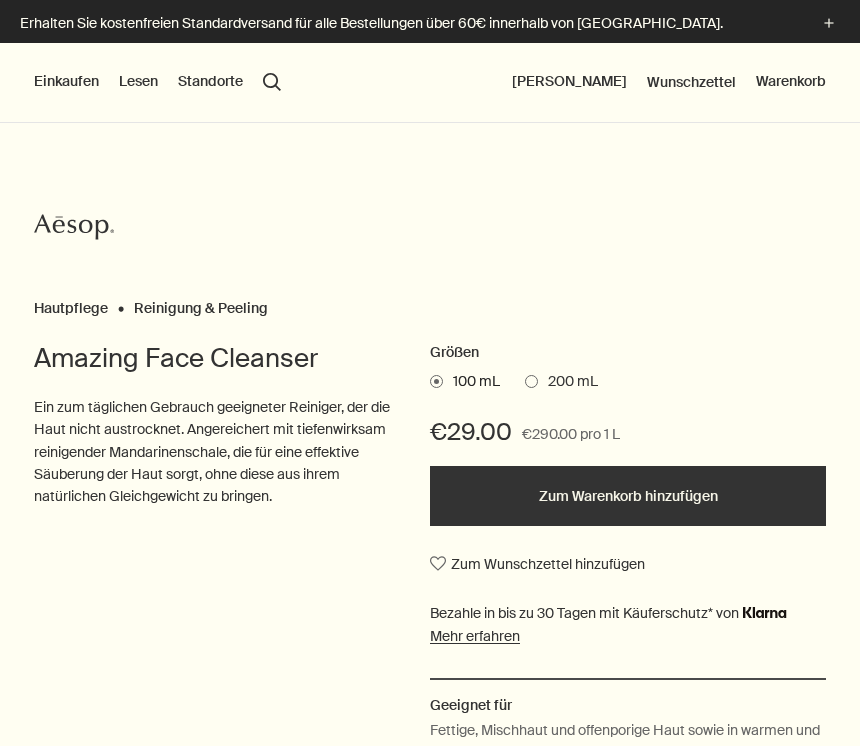 scroll, scrollTop: 0, scrollLeft: 0, axis: both 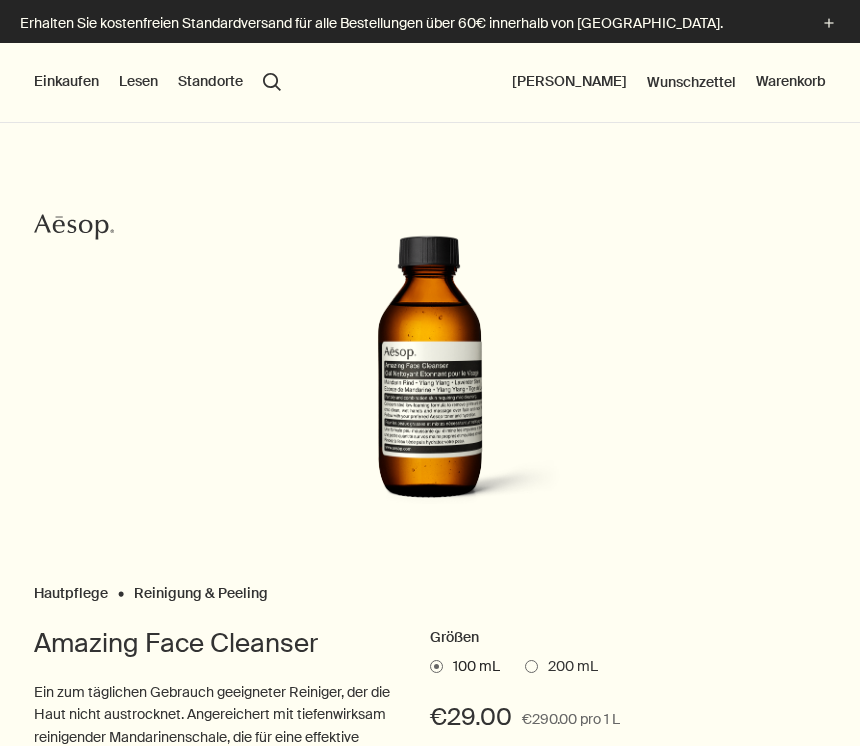 click on "200 mL" at bounding box center (561, 667) 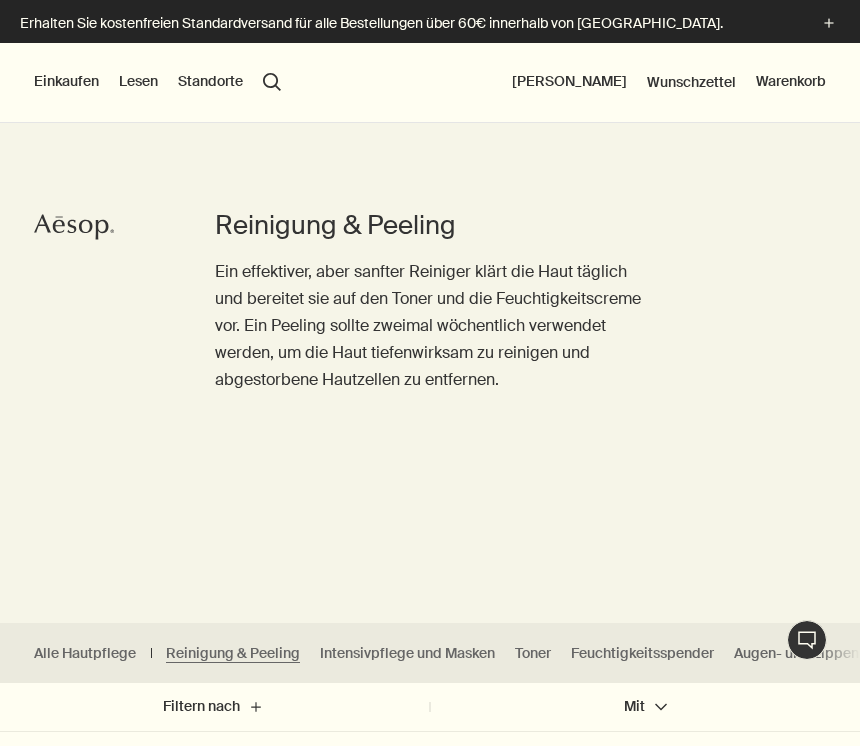 scroll, scrollTop: 72, scrollLeft: 0, axis: vertical 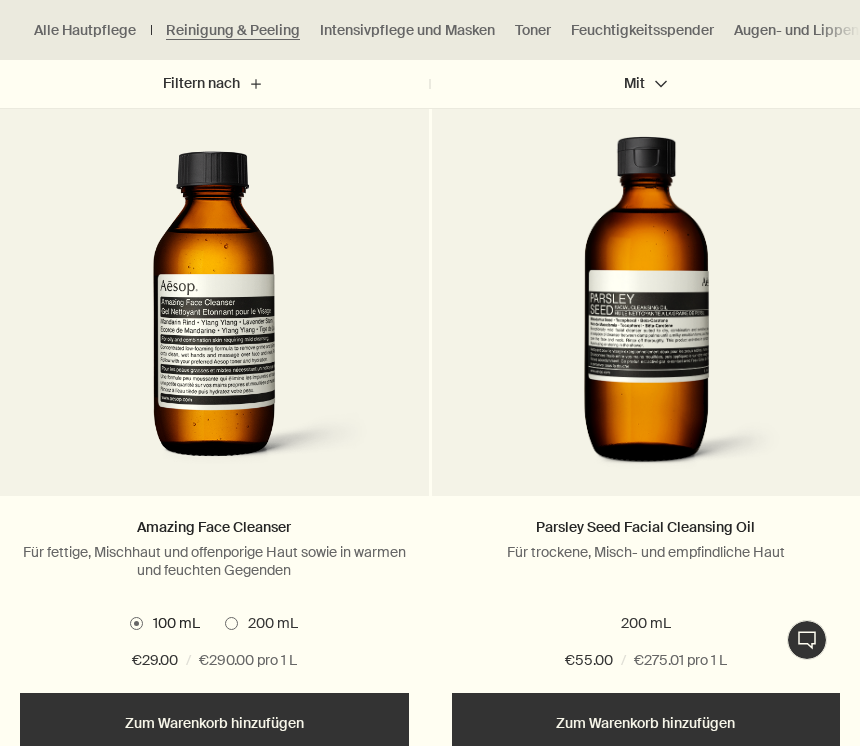 click on "Parsley Seed Facial Cleansing Oil" at bounding box center (645, 527) 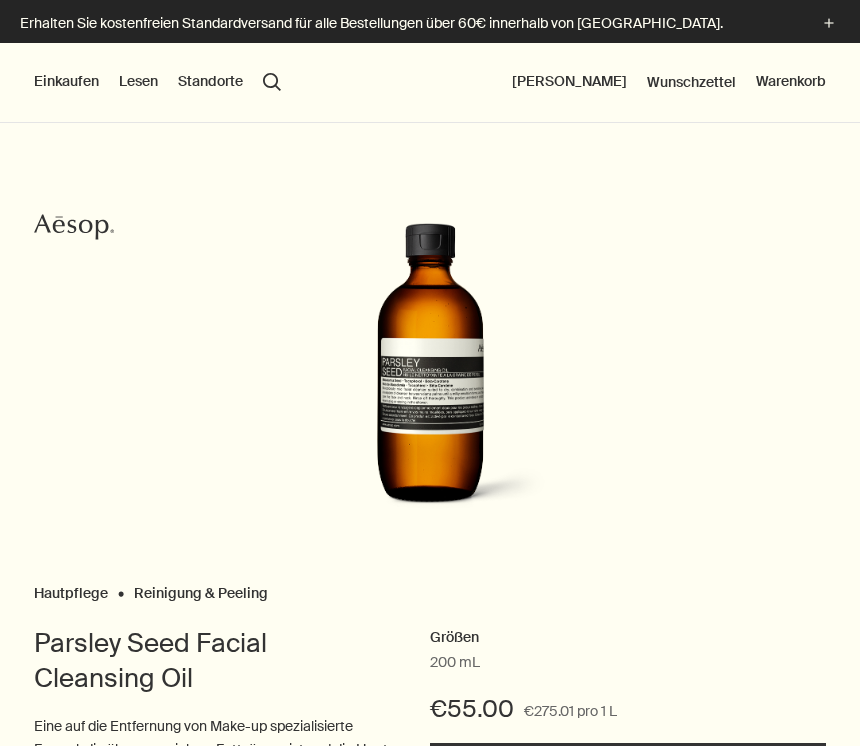scroll, scrollTop: 0, scrollLeft: 0, axis: both 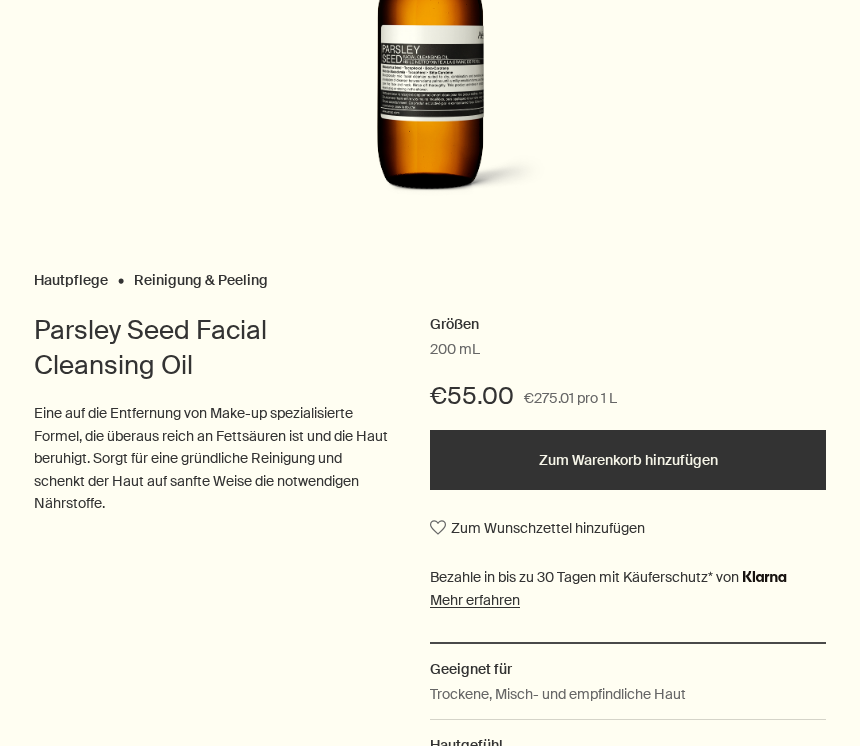 click on "Zum Warenkorb hinzufügen" at bounding box center (628, 460) 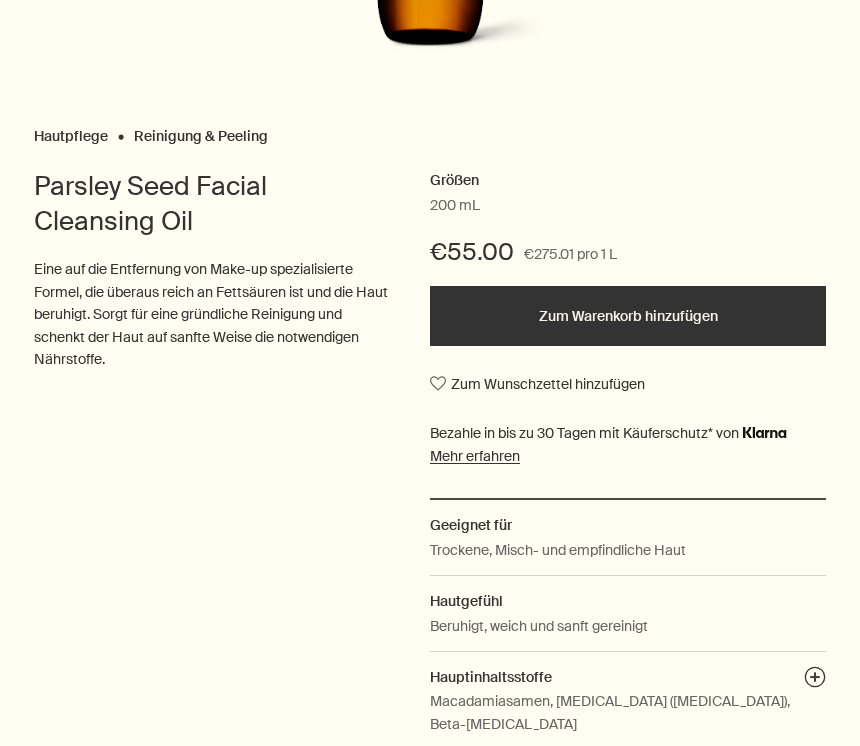 scroll, scrollTop: 664, scrollLeft: 0, axis: vertical 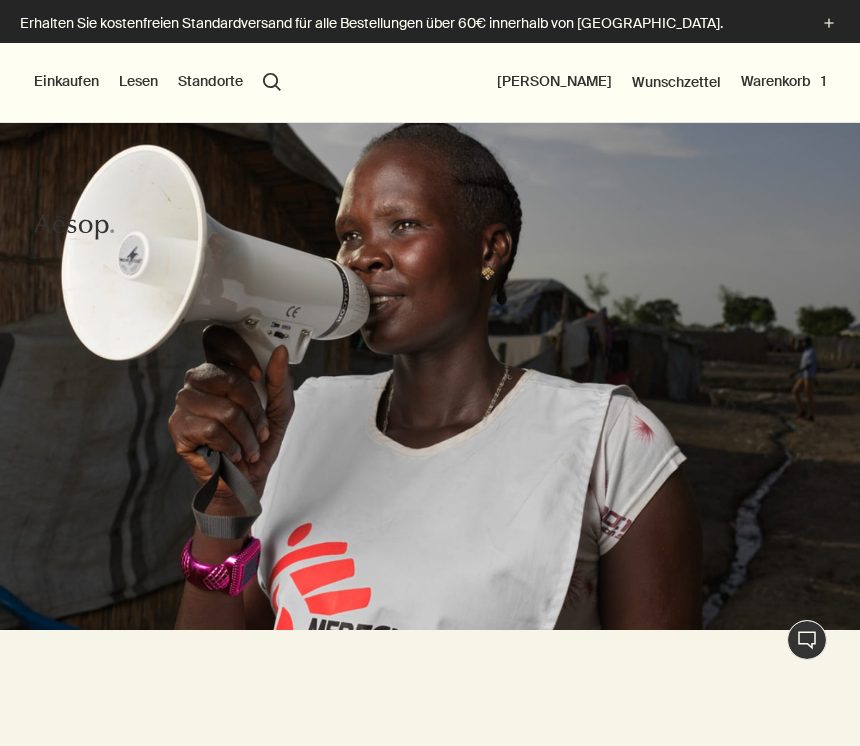 click on "Einkaufen" at bounding box center (66, 82) 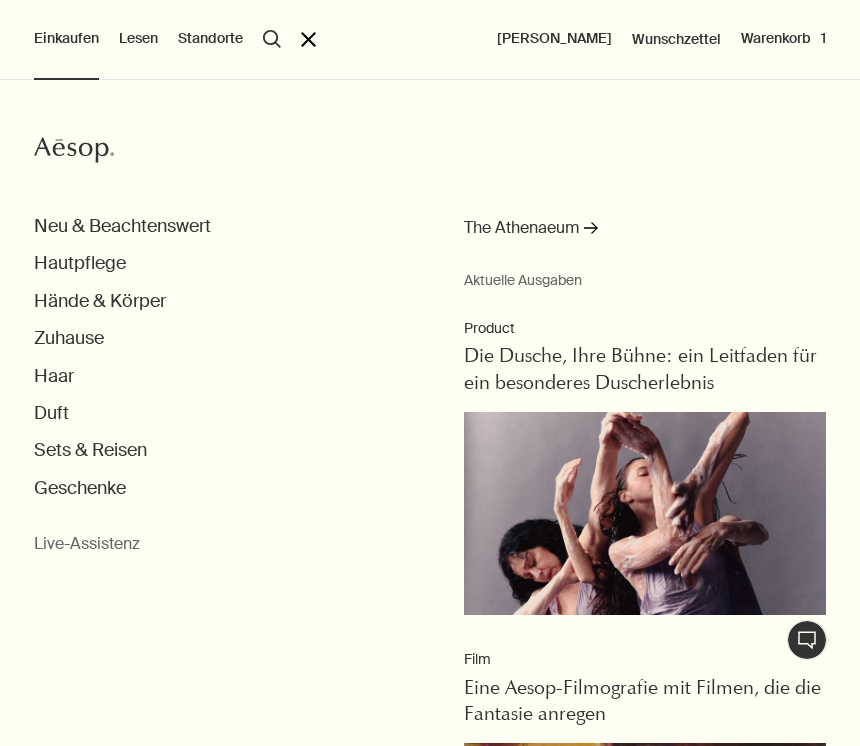 click on "Hände & Körper" at bounding box center (100, 301) 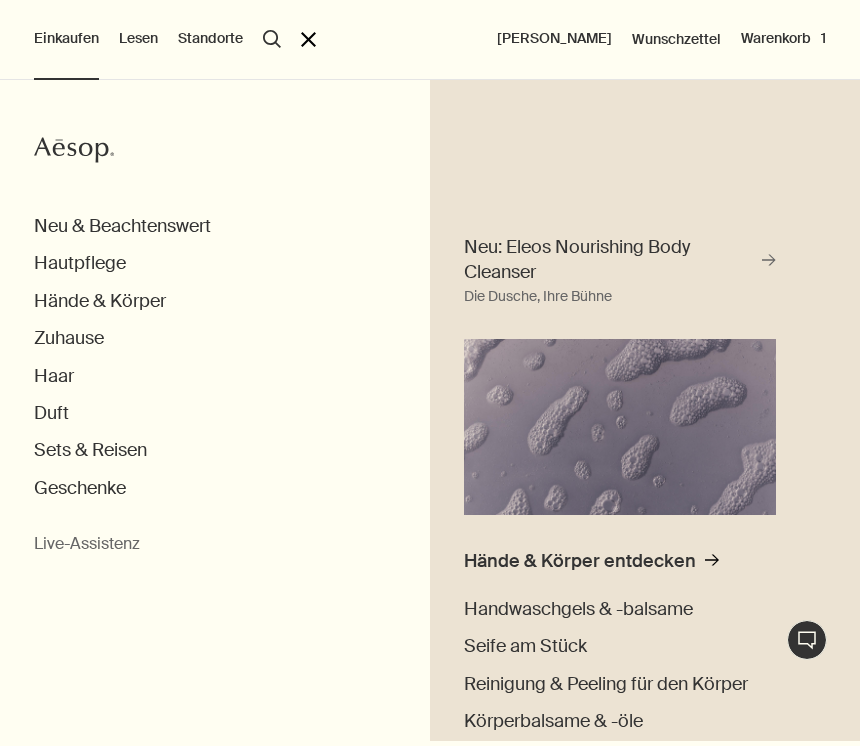 click on "Duft" at bounding box center (447, 413) 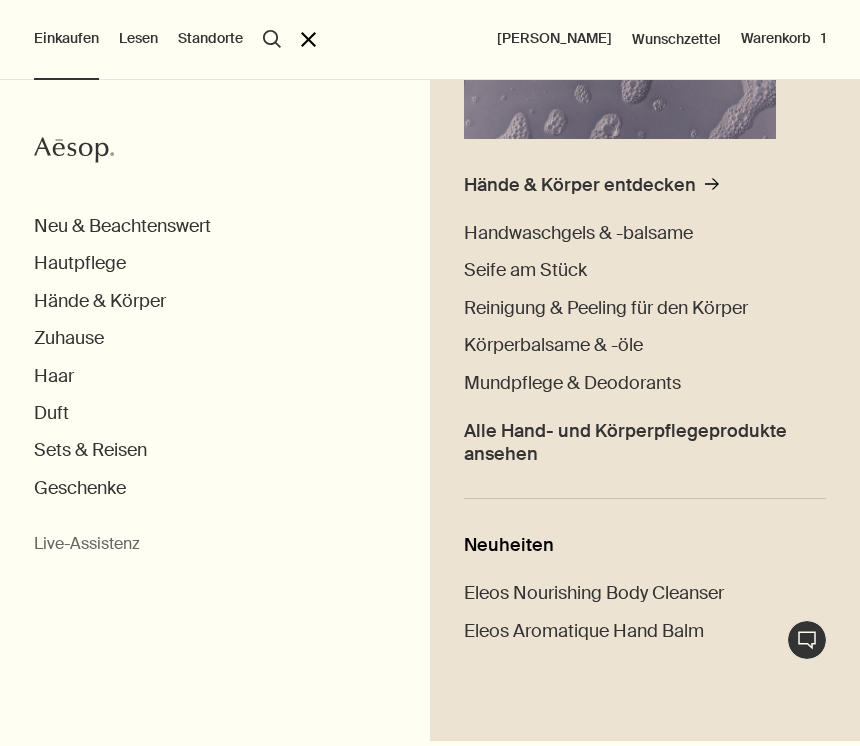 scroll, scrollTop: 372, scrollLeft: 0, axis: vertical 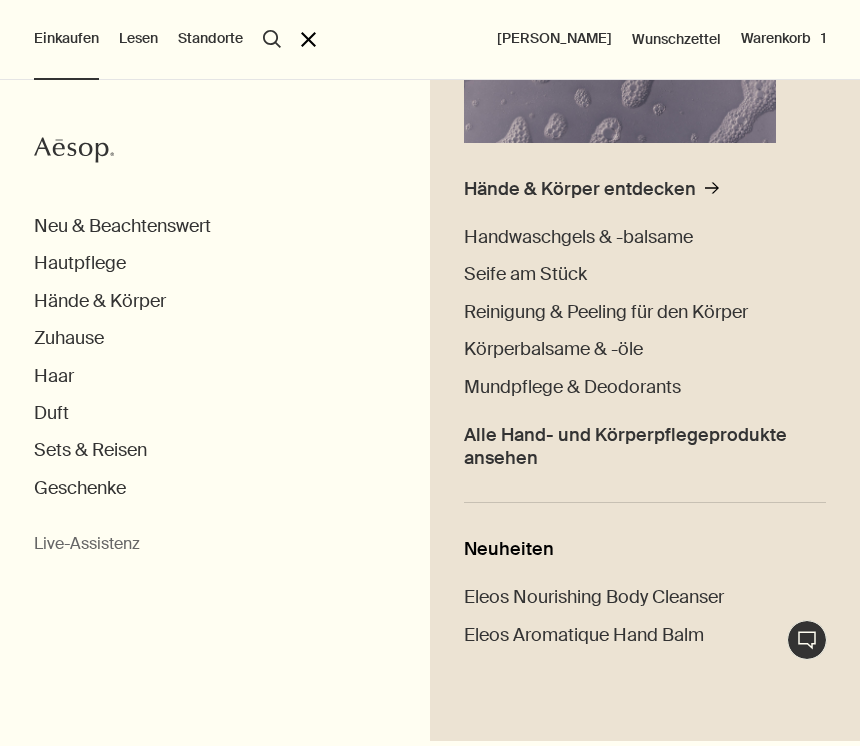 click on "Mundpflege & Deodorants" at bounding box center (572, 387) 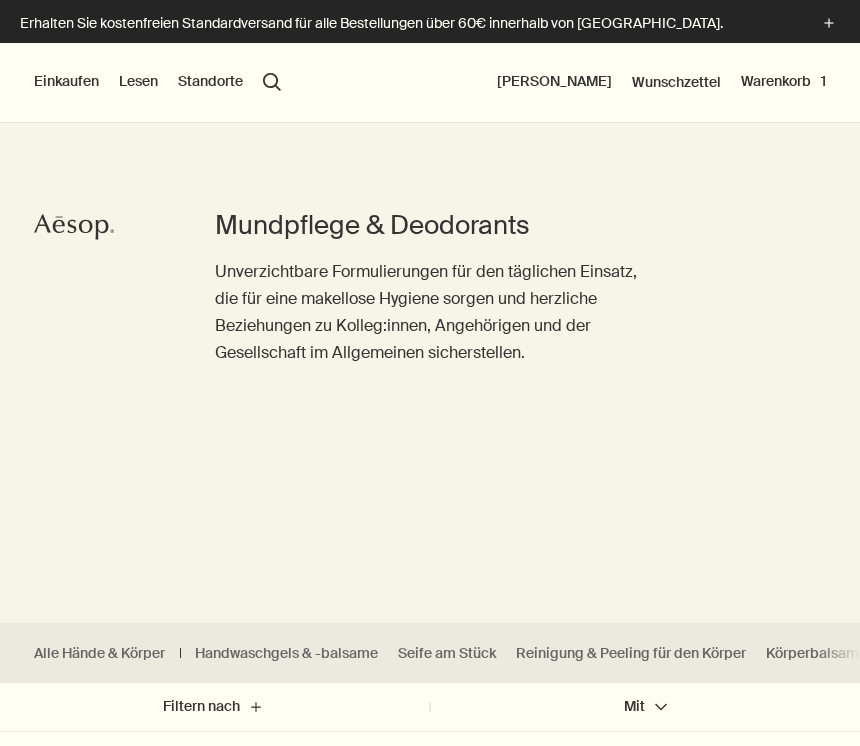 scroll, scrollTop: 0, scrollLeft: 0, axis: both 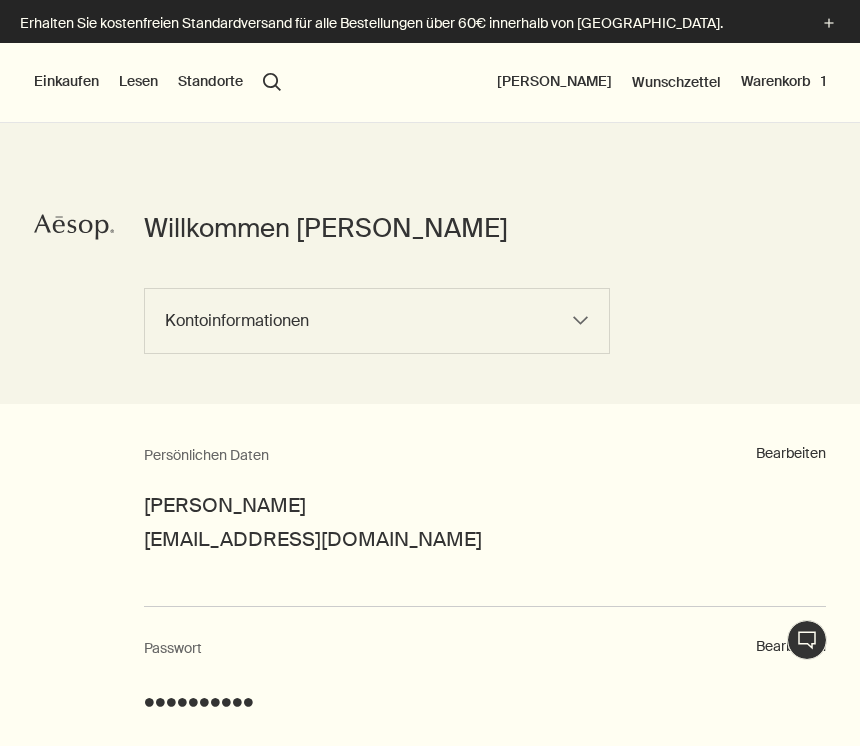 click on "Einkaufen" at bounding box center (66, 82) 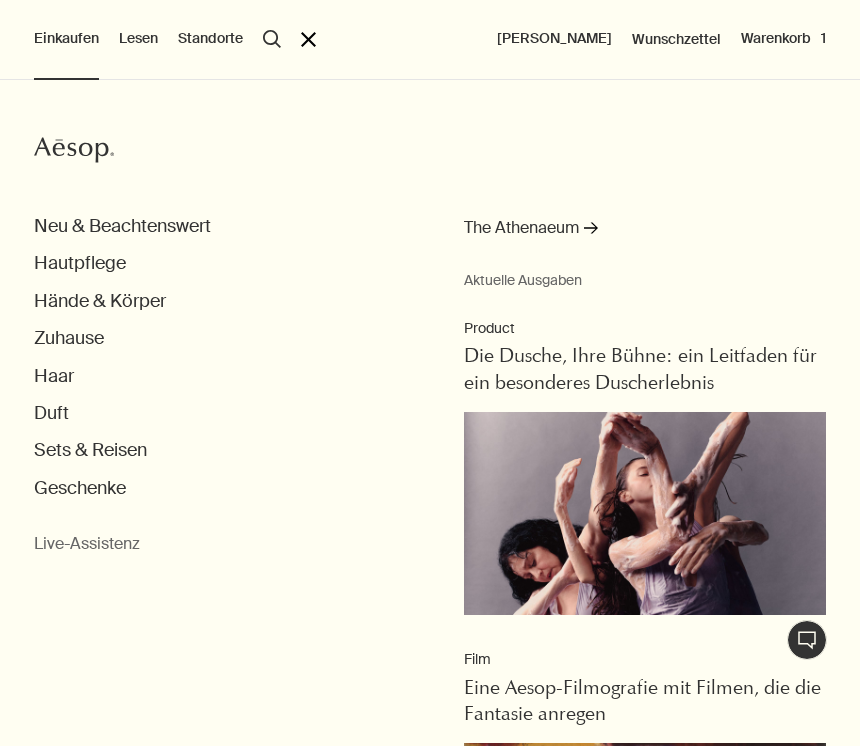 scroll, scrollTop: 0, scrollLeft: 0, axis: both 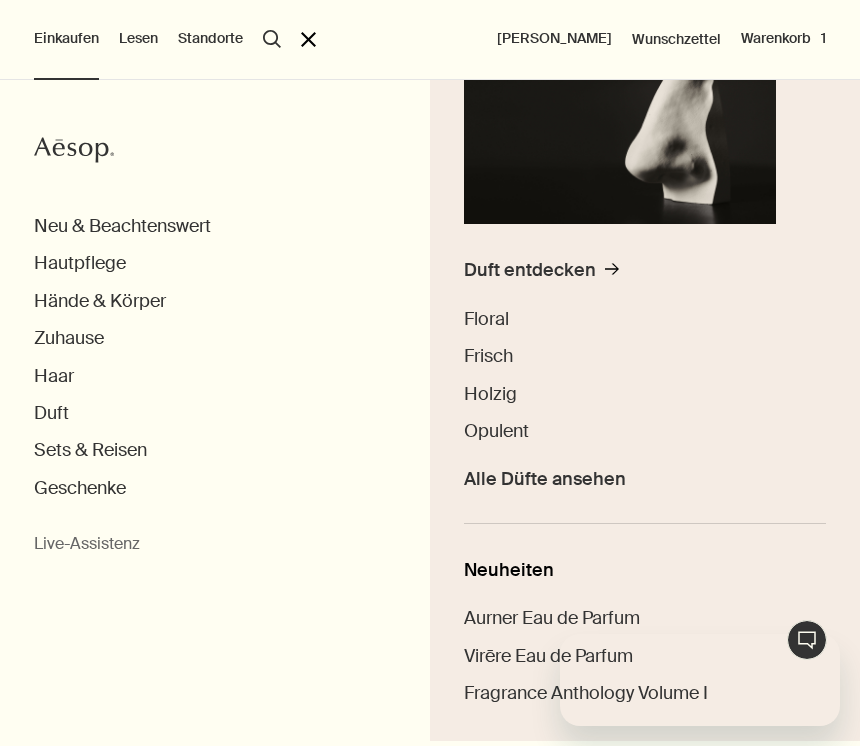 click on "Frisch" at bounding box center [488, 356] 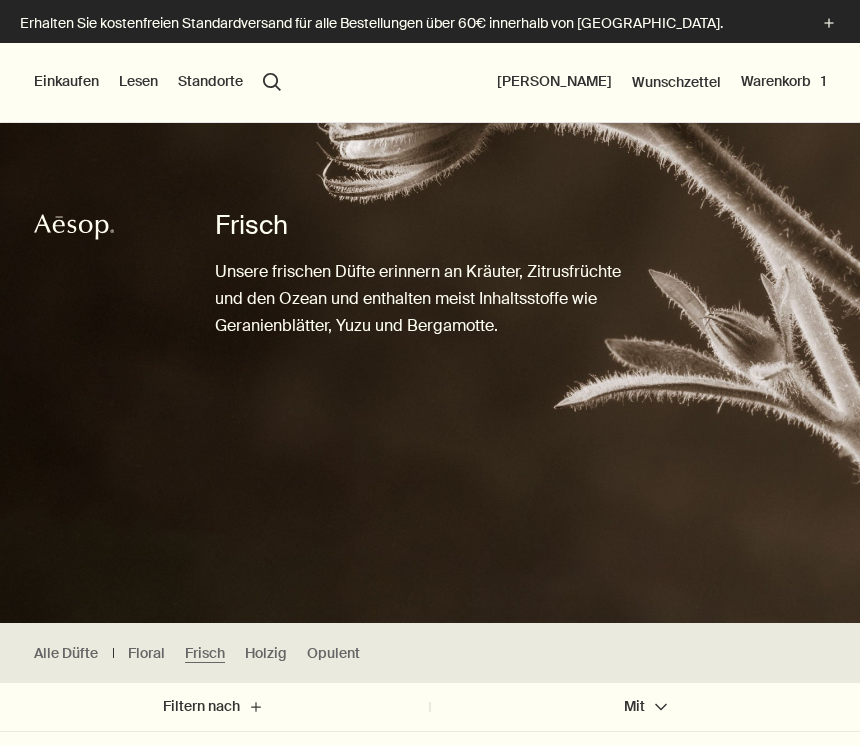 scroll, scrollTop: 0, scrollLeft: 0, axis: both 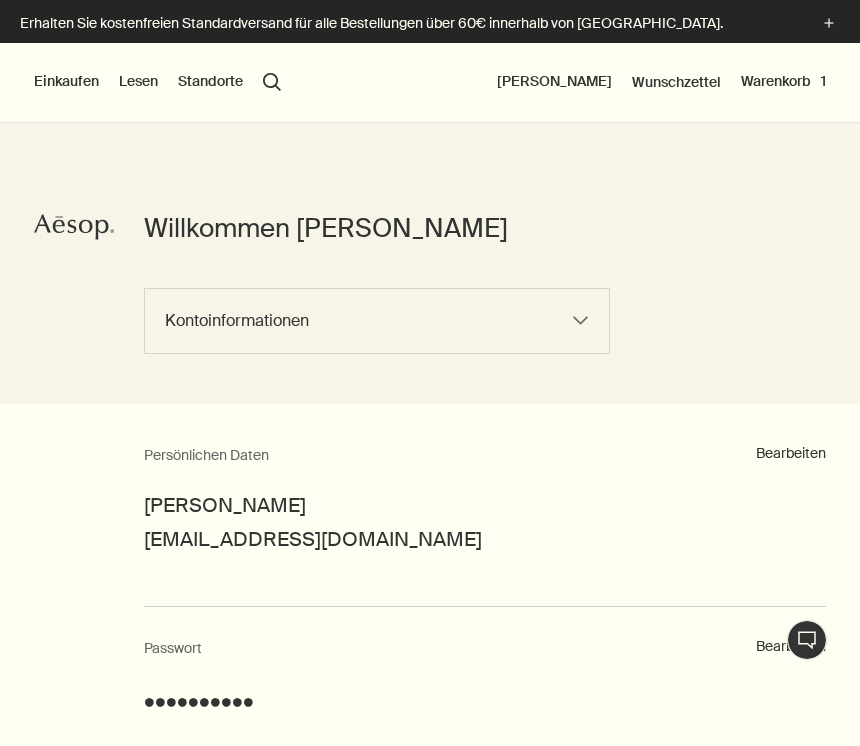 click on "Einkaufen" at bounding box center (66, 82) 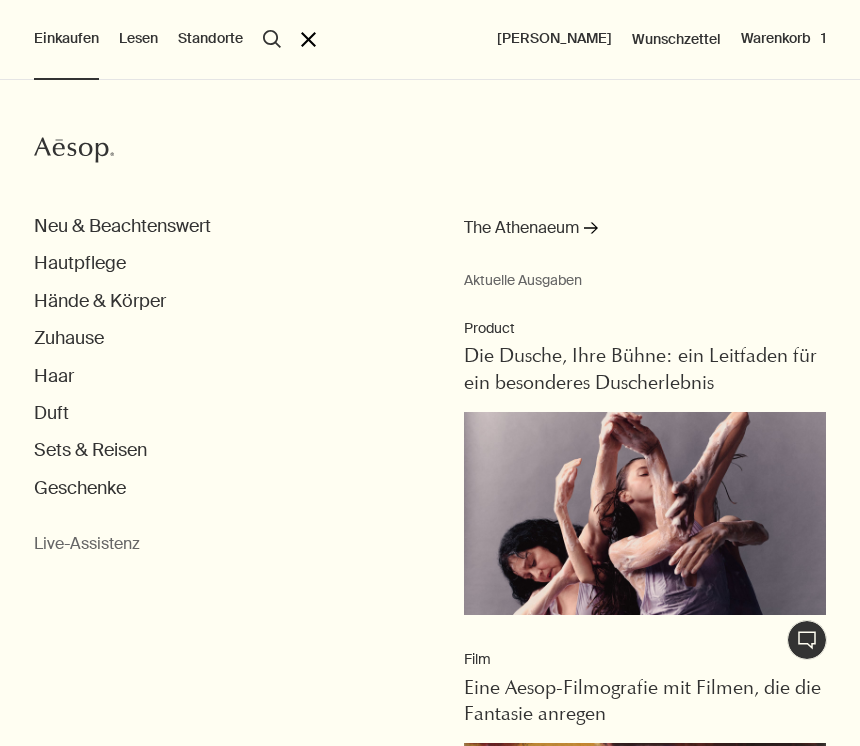 click on "Zuhause" at bounding box center (69, 338) 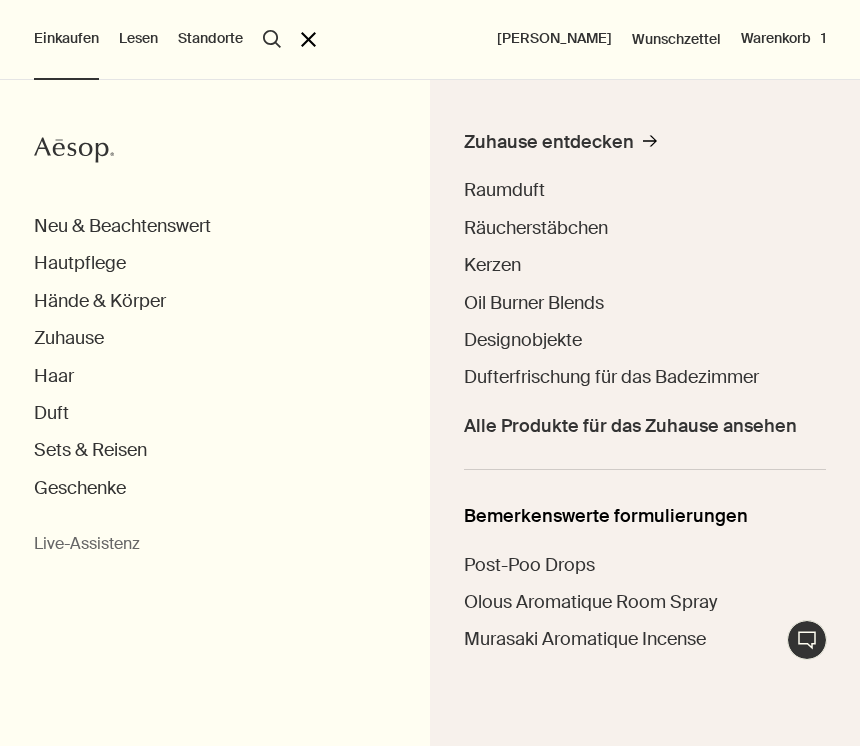 scroll, scrollTop: 84, scrollLeft: 0, axis: vertical 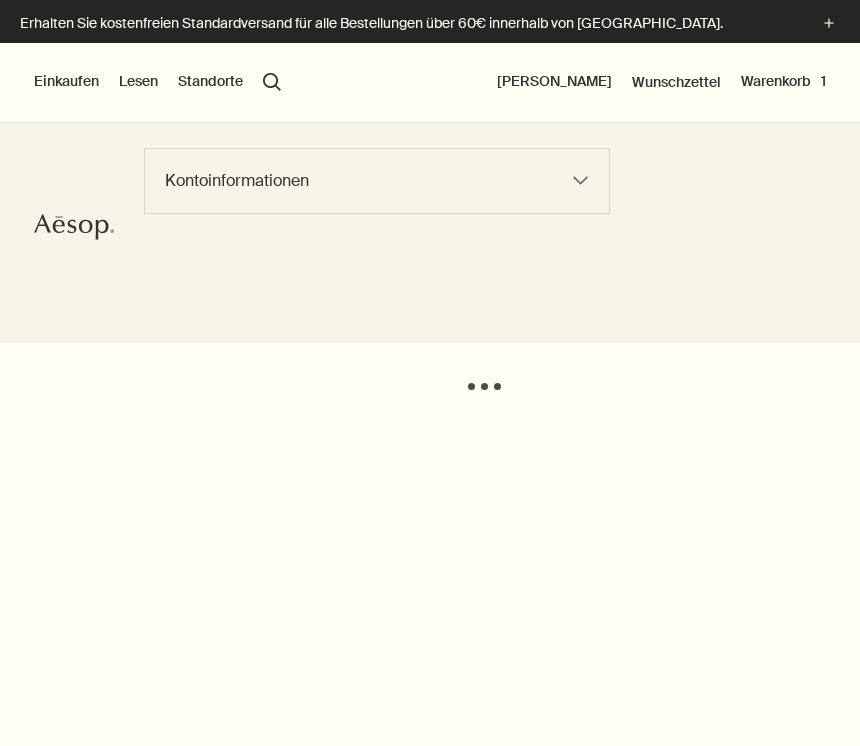 click on "Einkaufen" at bounding box center [66, 82] 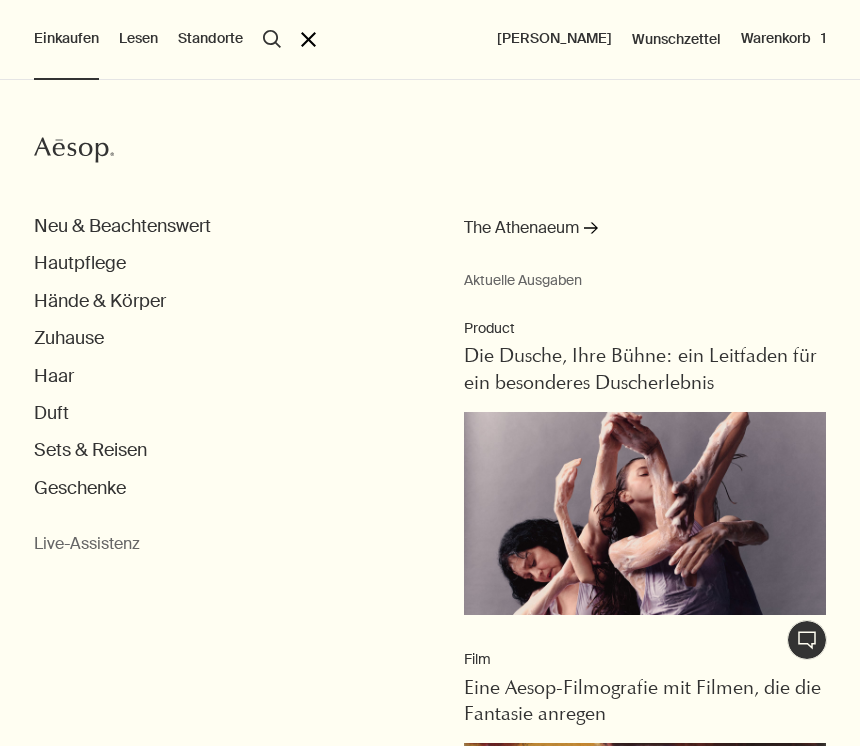 click on "Haar" at bounding box center [54, 376] 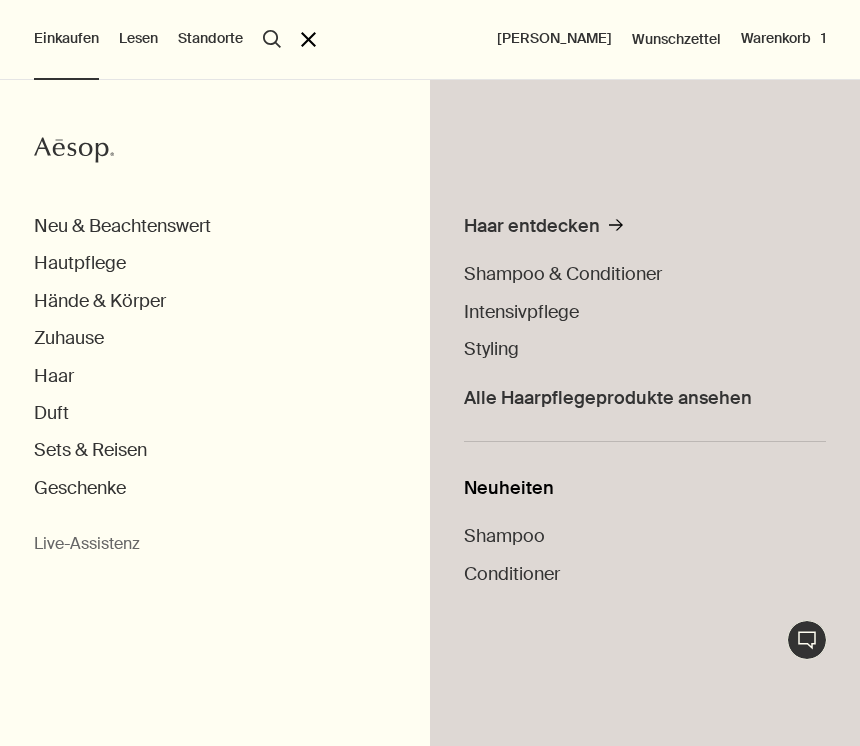 click on "Shampoo & Conditioner" at bounding box center [563, 274] 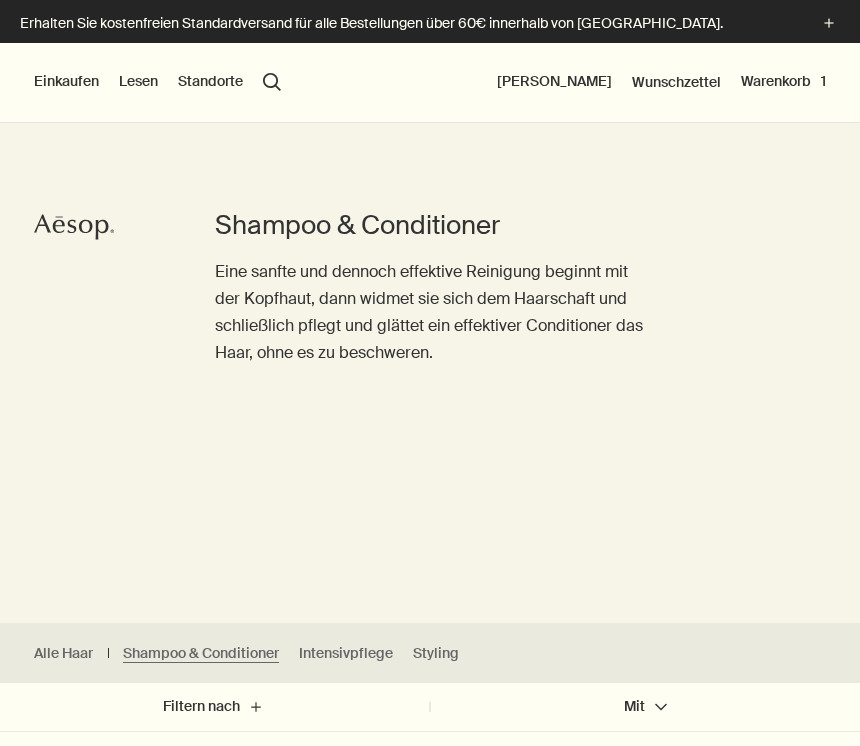 scroll, scrollTop: 0, scrollLeft: 0, axis: both 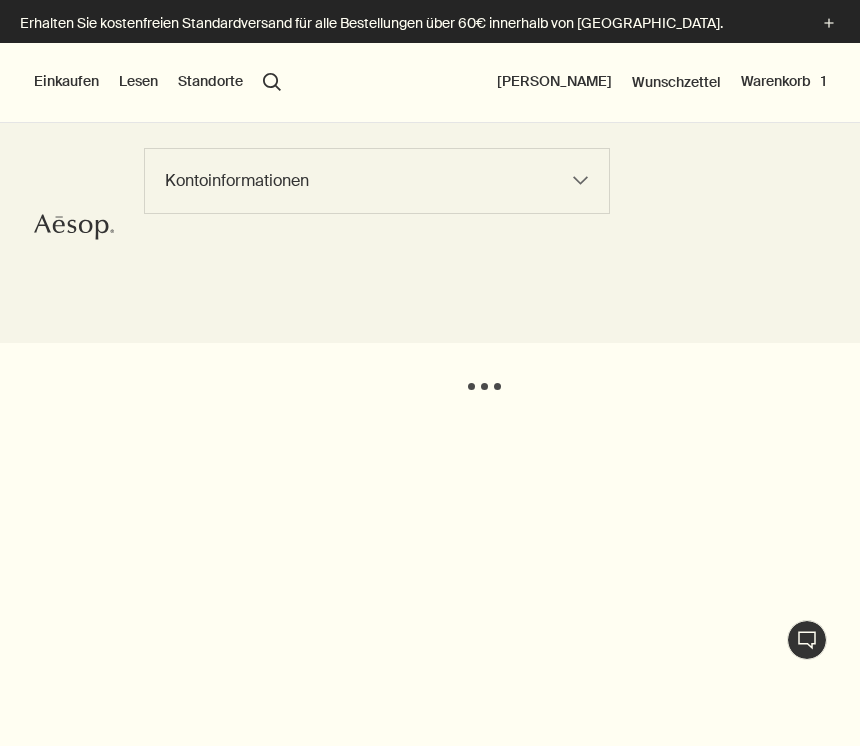 click on "Einkaufen" at bounding box center [66, 82] 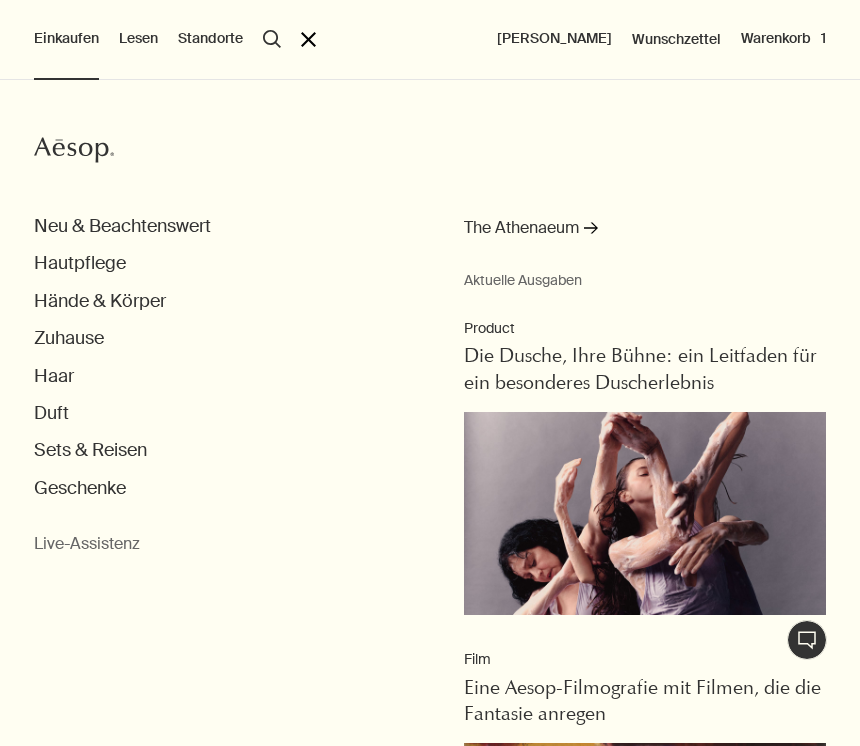click on "Neu & Beachtenswert" at bounding box center [122, 226] 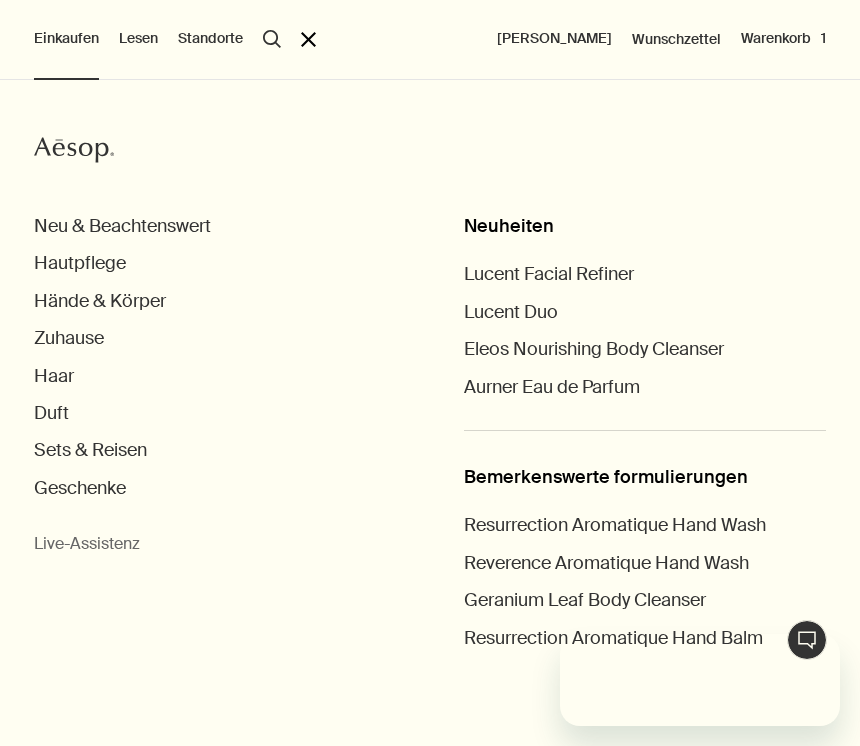 scroll, scrollTop: 0, scrollLeft: 0, axis: both 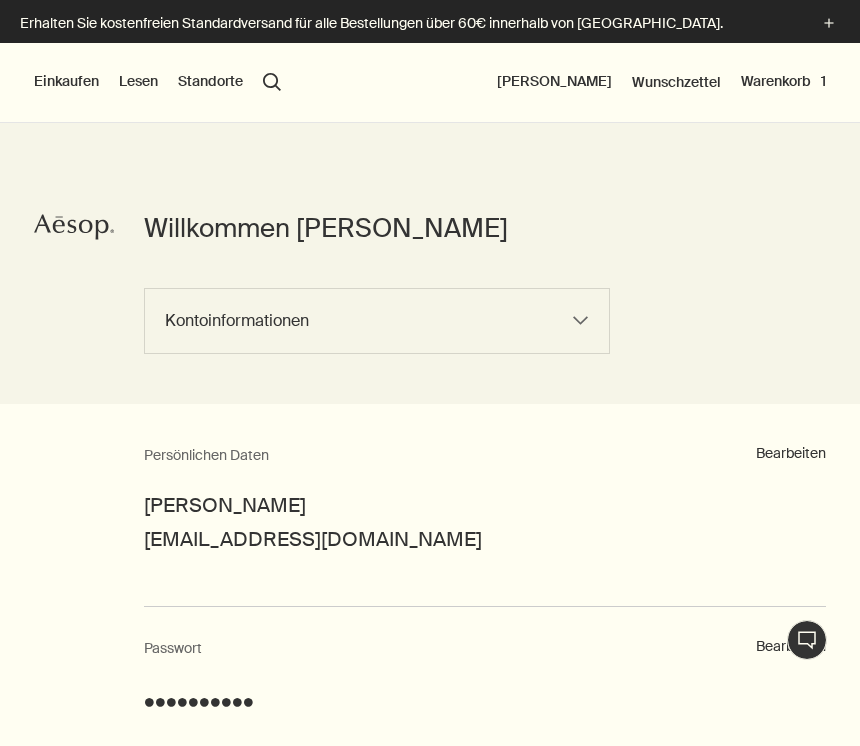 click on "Warenkorb 1" at bounding box center [783, 82] 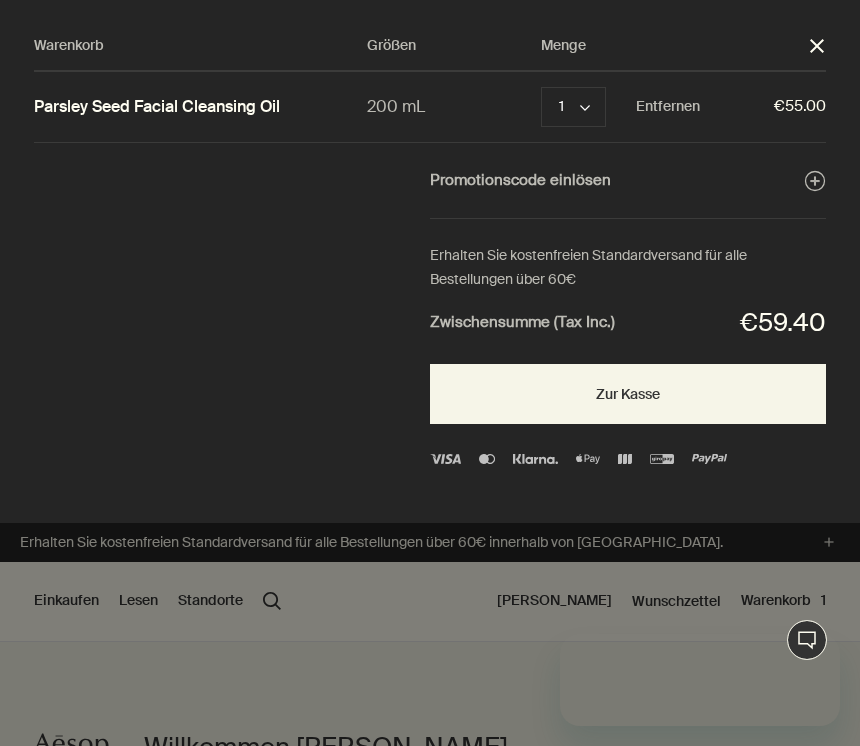 scroll, scrollTop: 0, scrollLeft: 0, axis: both 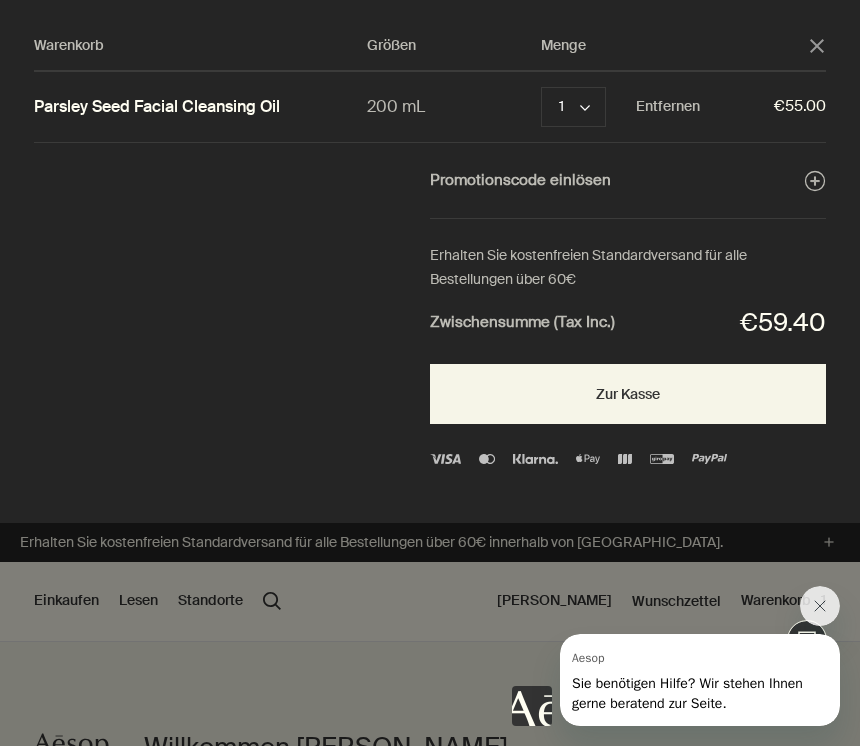 click at bounding box center [710, 459] 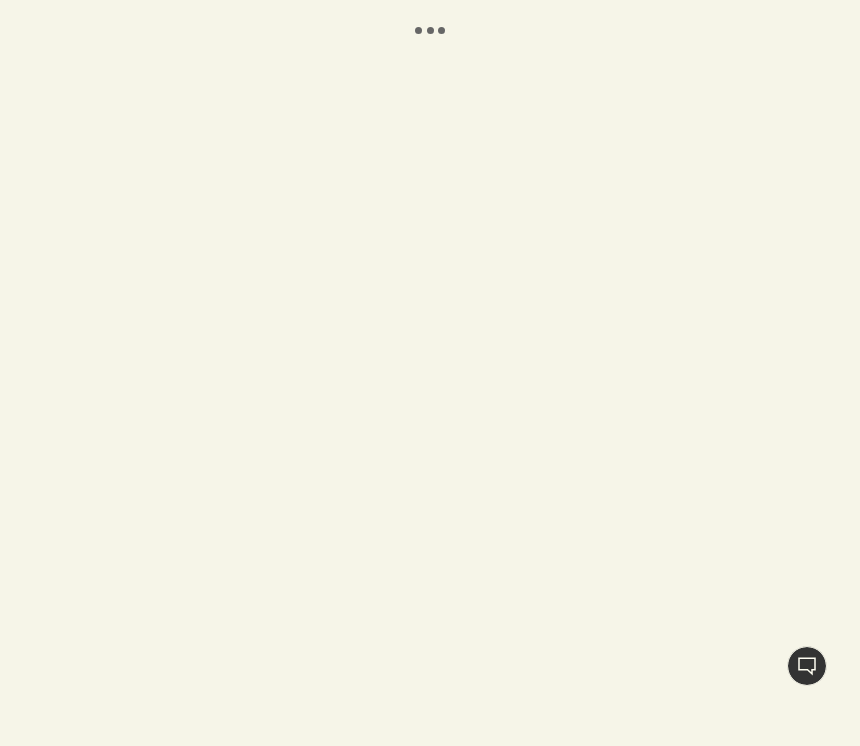 select on "DE" 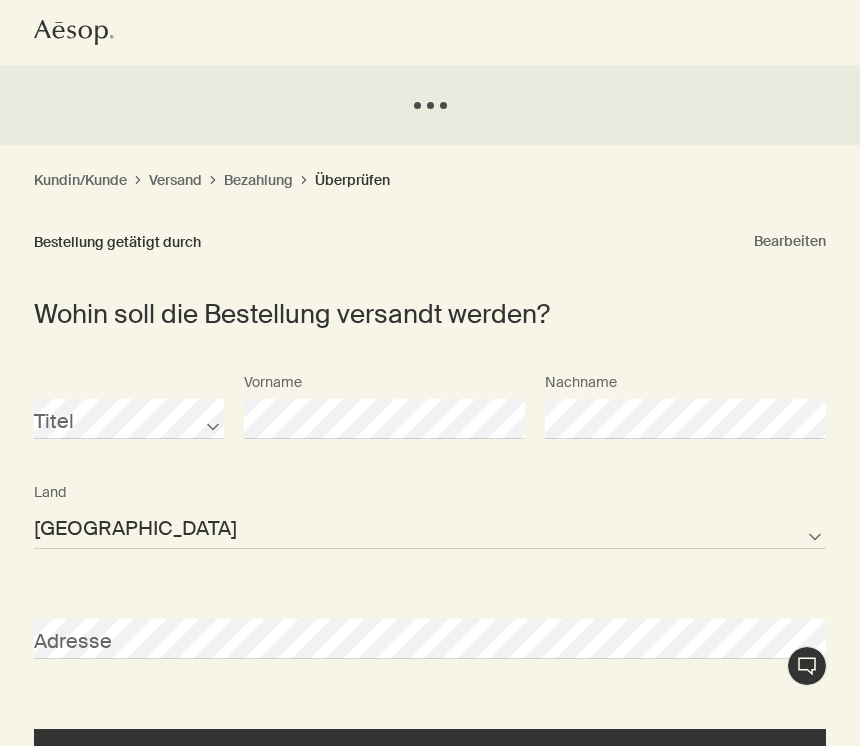 scroll, scrollTop: 0, scrollLeft: 0, axis: both 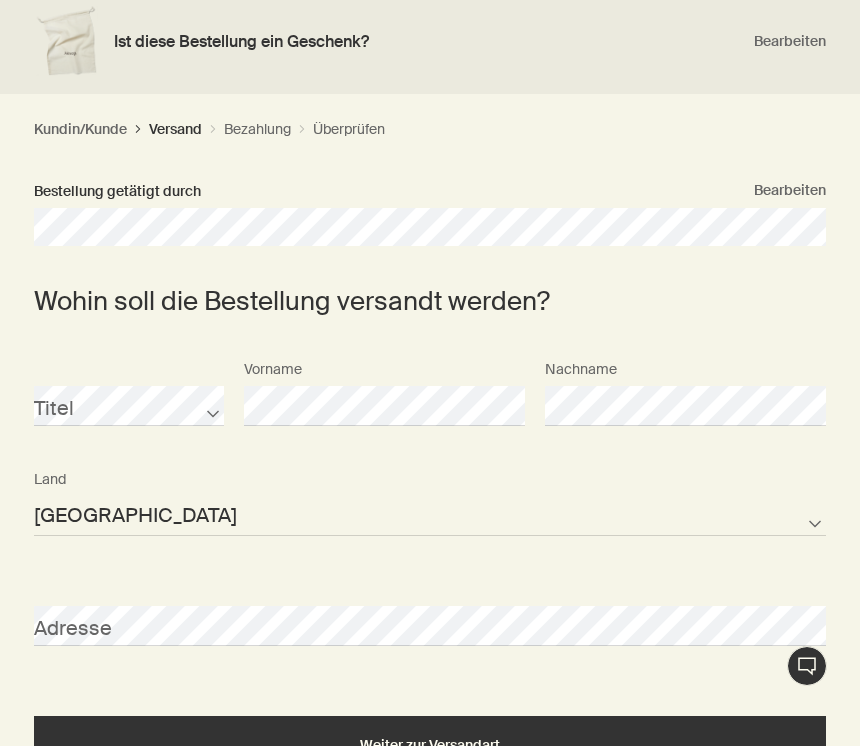 click on "Österreich Bulgaria Kroatien Zypern Tschechien Estland Finnland Deutschland Griechenland Ungarn Lettland Litauen Malta Polen Rumänien Slowakei Slowenien Land nicht vorhanden" at bounding box center (430, 516) 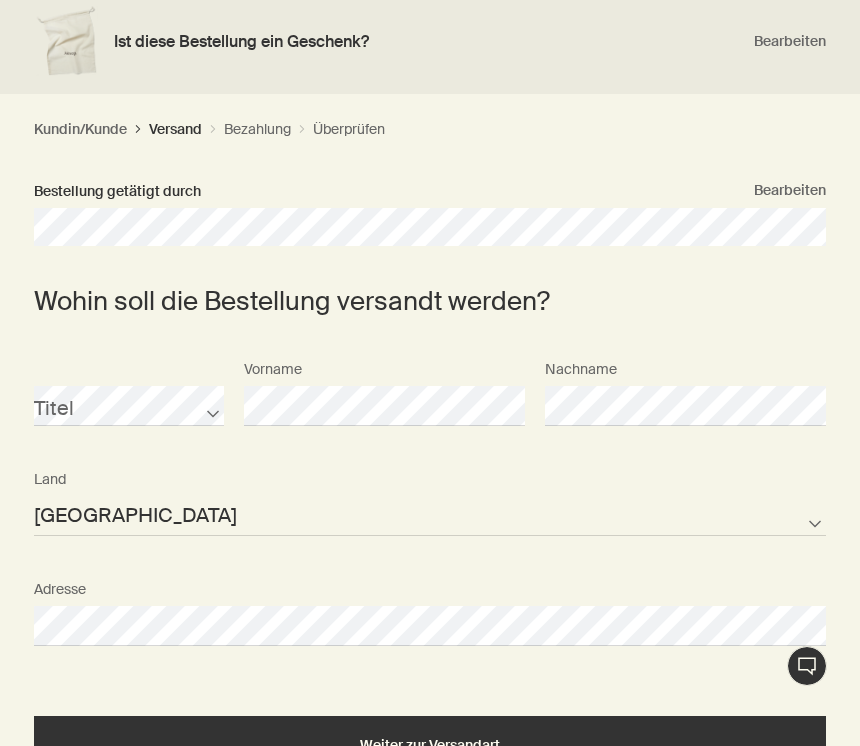 scroll, scrollTop: 581, scrollLeft: 0, axis: vertical 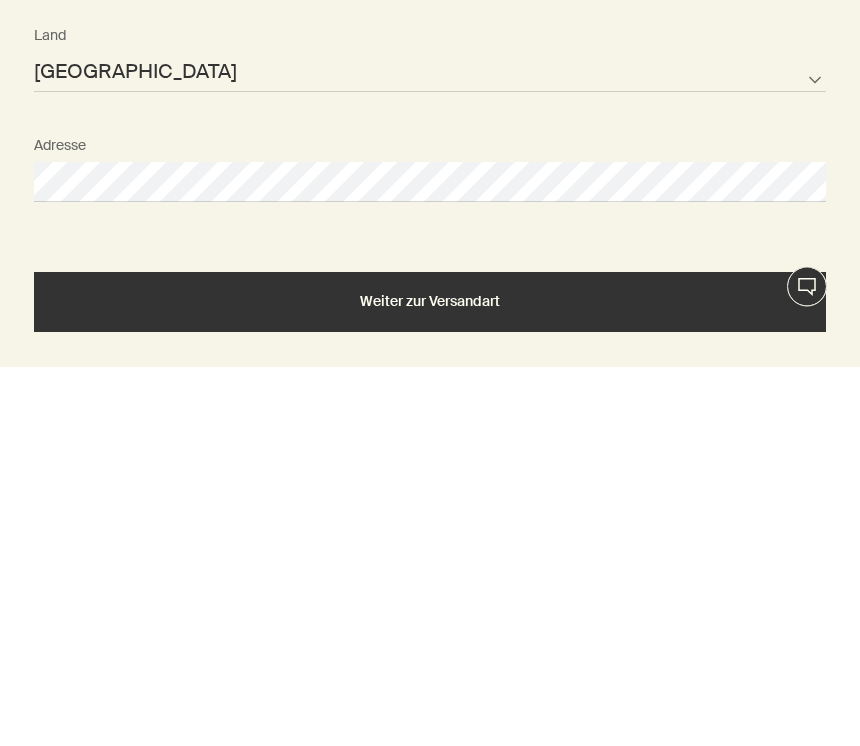 select on "DE" 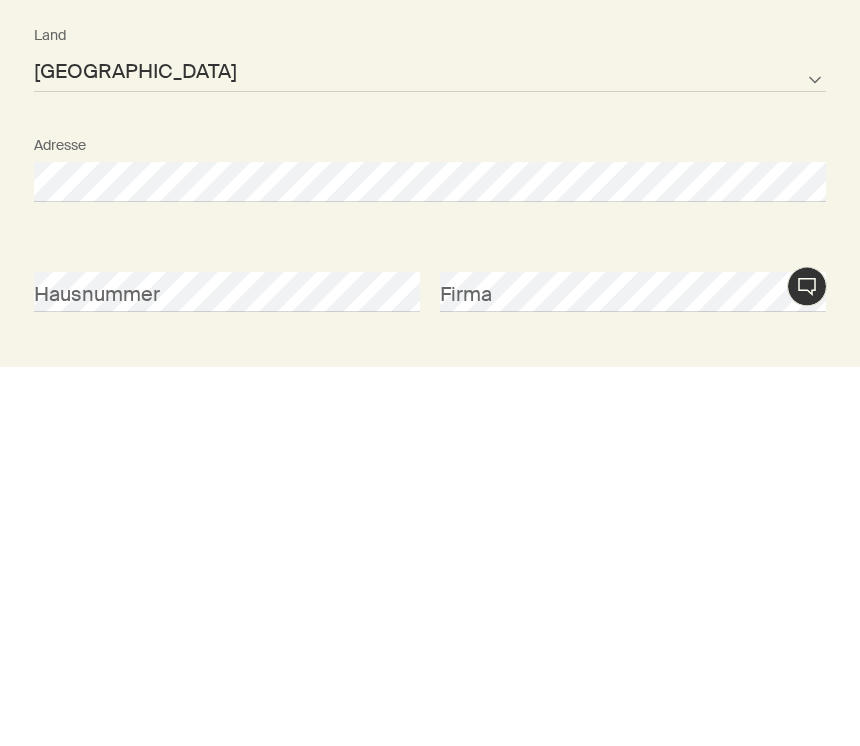 scroll, scrollTop: 961, scrollLeft: 0, axis: vertical 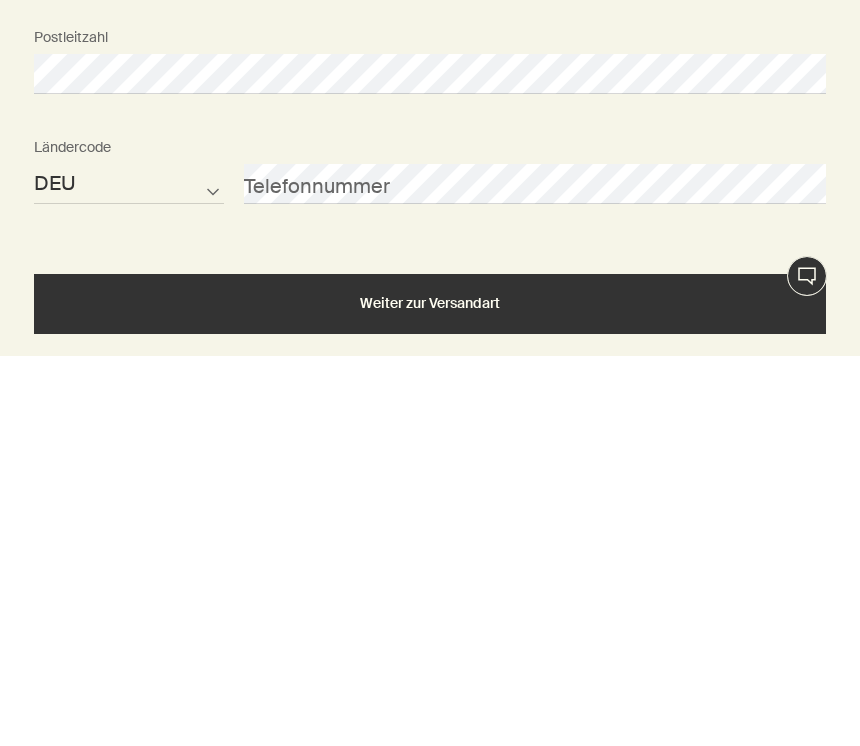 click on "Weiter zur Versandart" at bounding box center [430, 694] 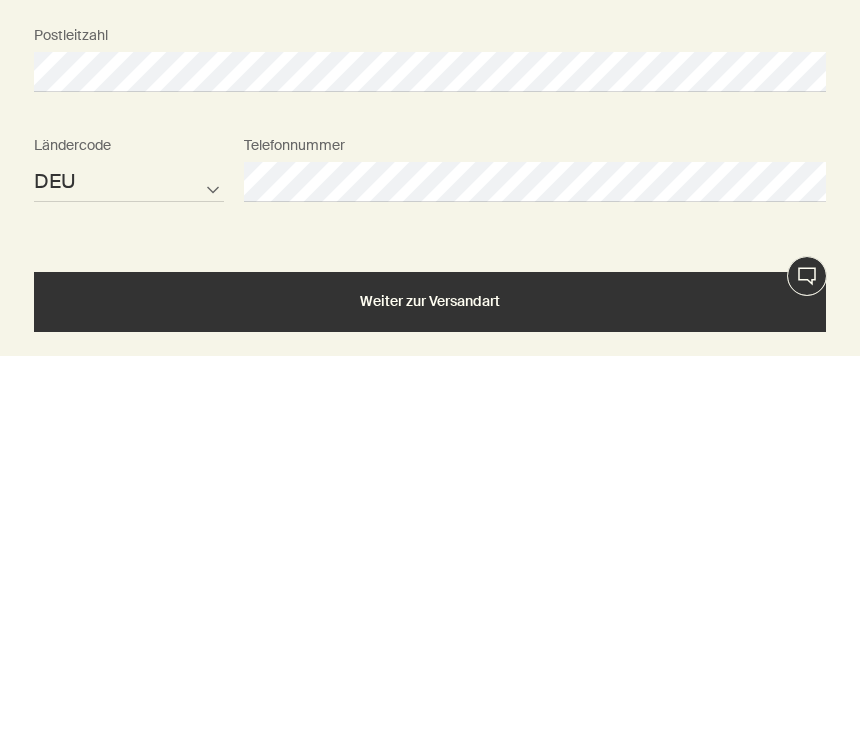 scroll, scrollTop: 1009, scrollLeft: 0, axis: vertical 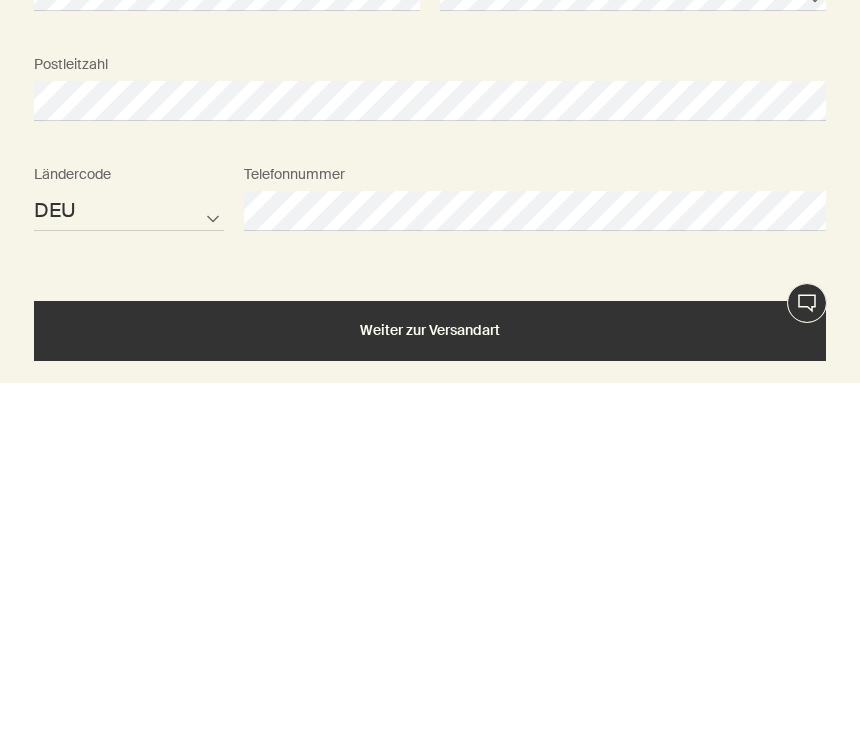 click on "Weiter zur Versandart" at bounding box center (430, 693) 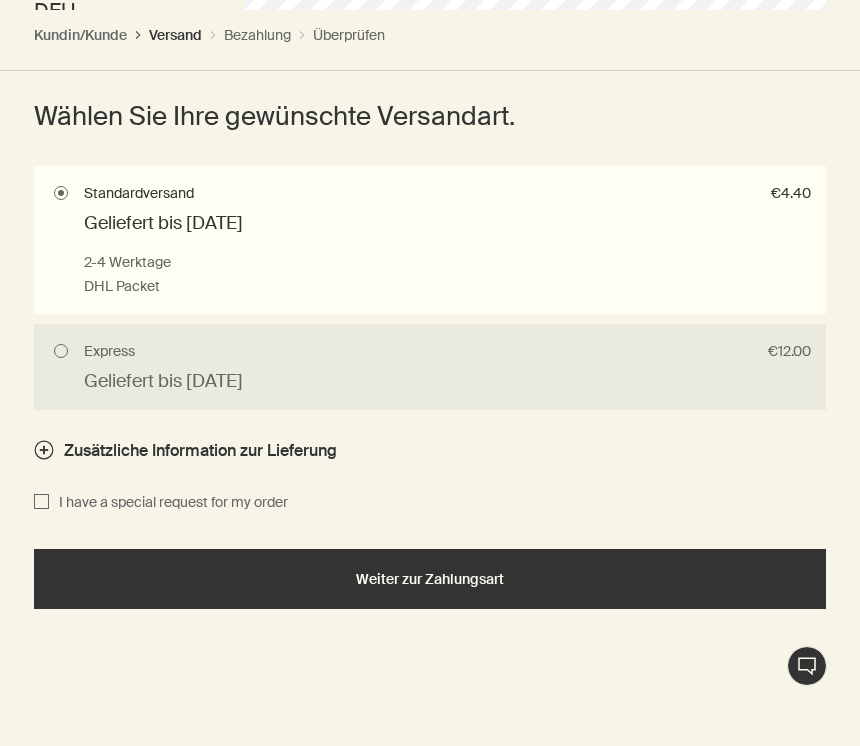 scroll, scrollTop: 1573, scrollLeft: 0, axis: vertical 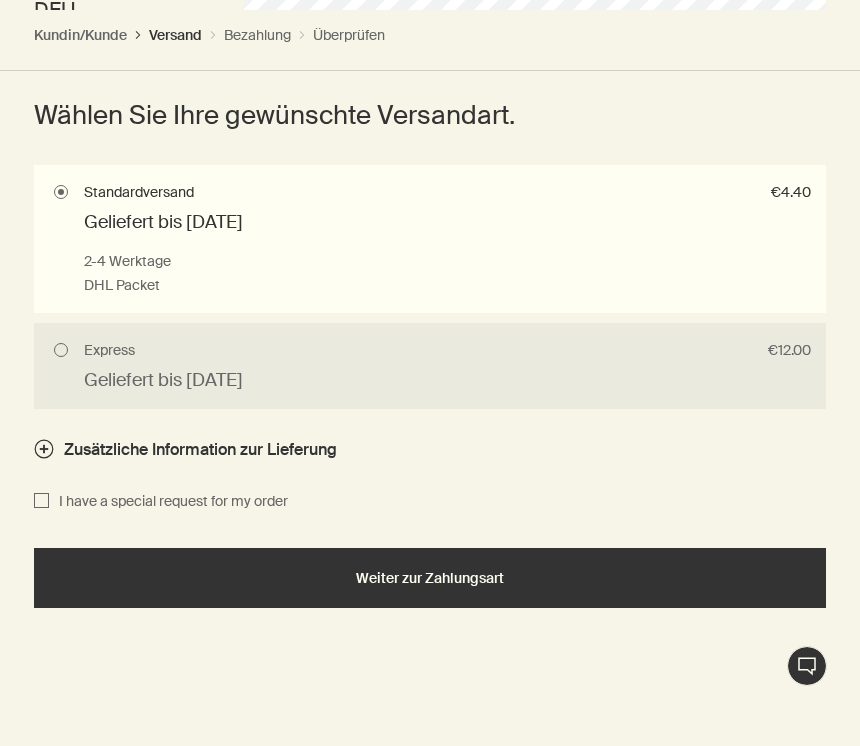 click on "Weiter zur Zahlungsart" at bounding box center [430, 578] 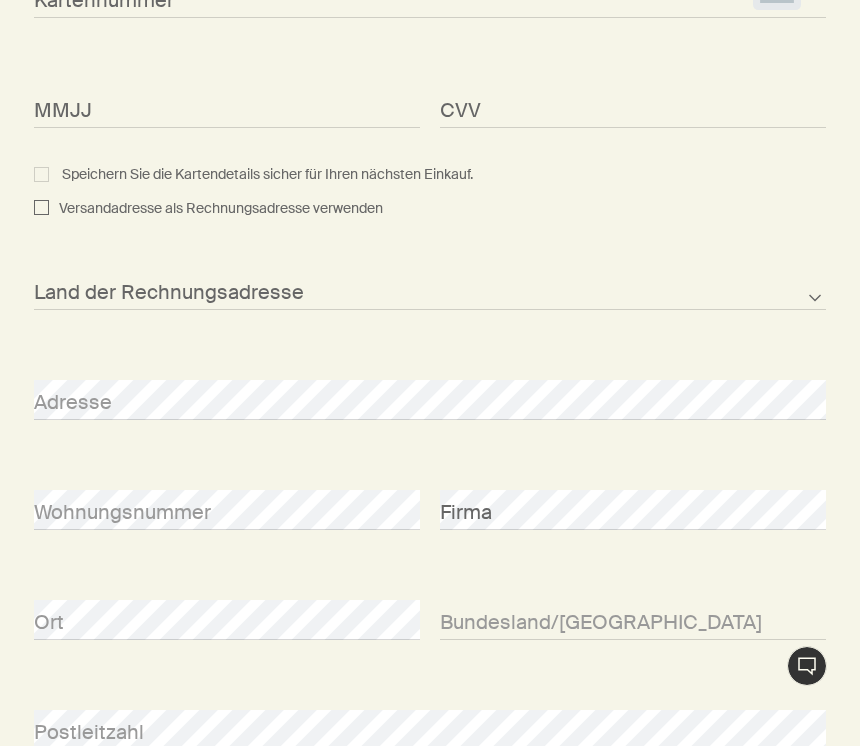 scroll, scrollTop: 0, scrollLeft: 0, axis: both 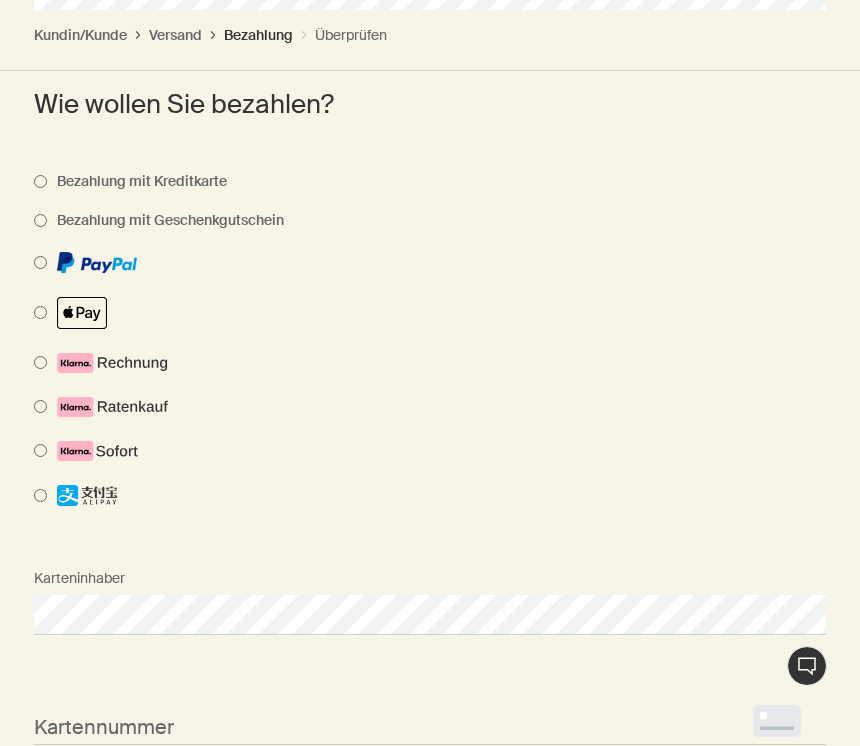 select on "DE" 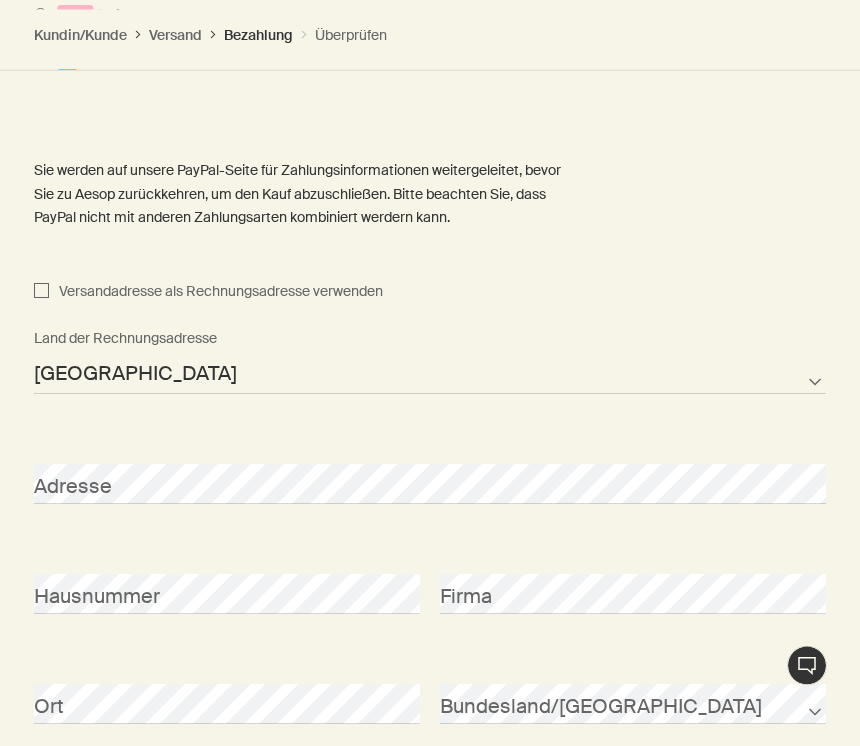 scroll, scrollTop: 1285, scrollLeft: 0, axis: vertical 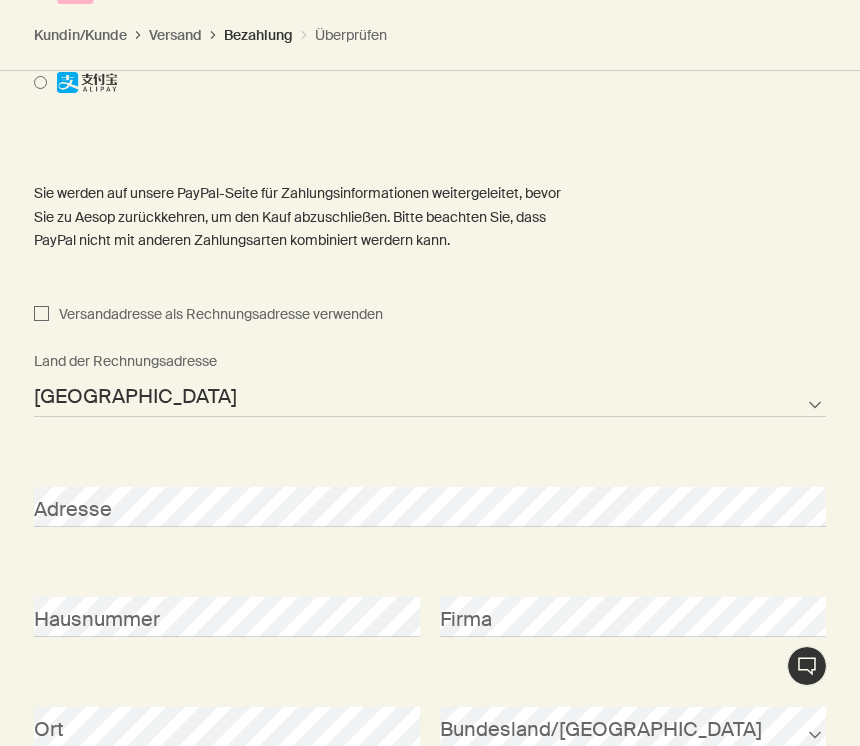 click on "Versandadresse als Rechnungsadresse verwenden" at bounding box center (41, 315) 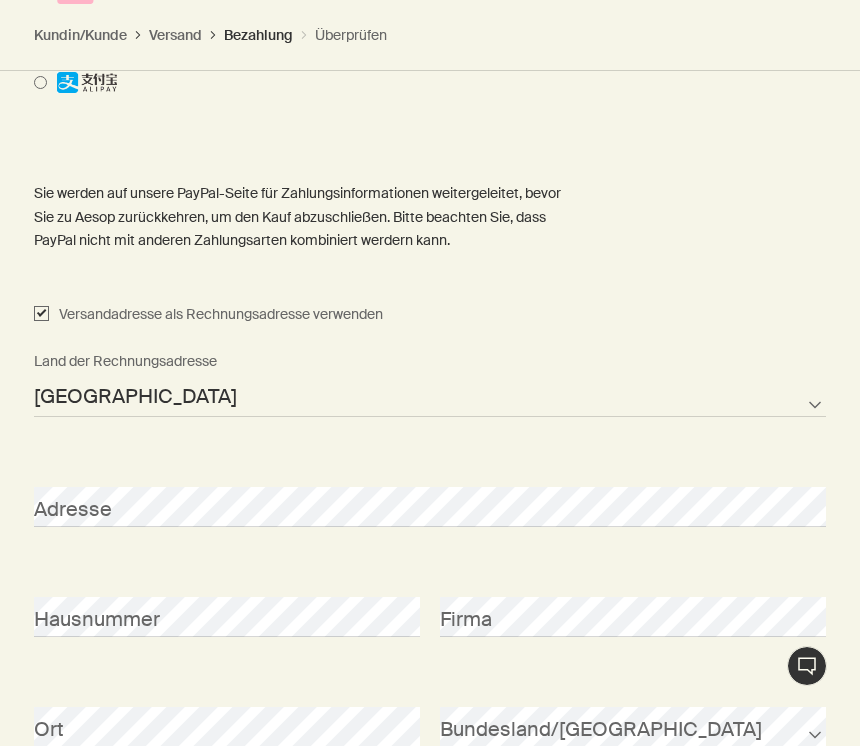 checkbox on "true" 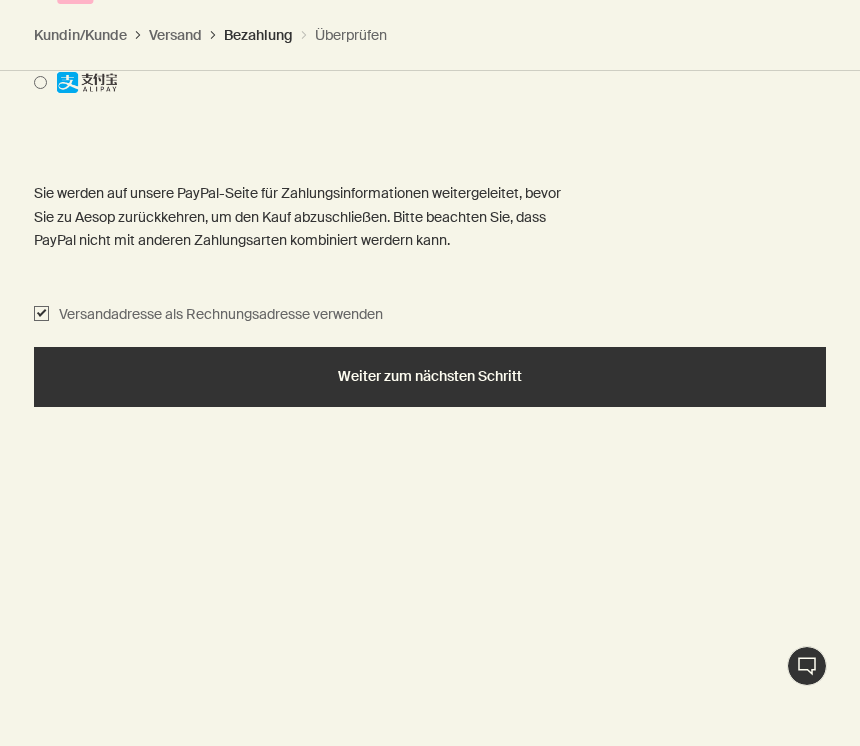 click on "Weiter zum nächsten Schritt" at bounding box center [430, 376] 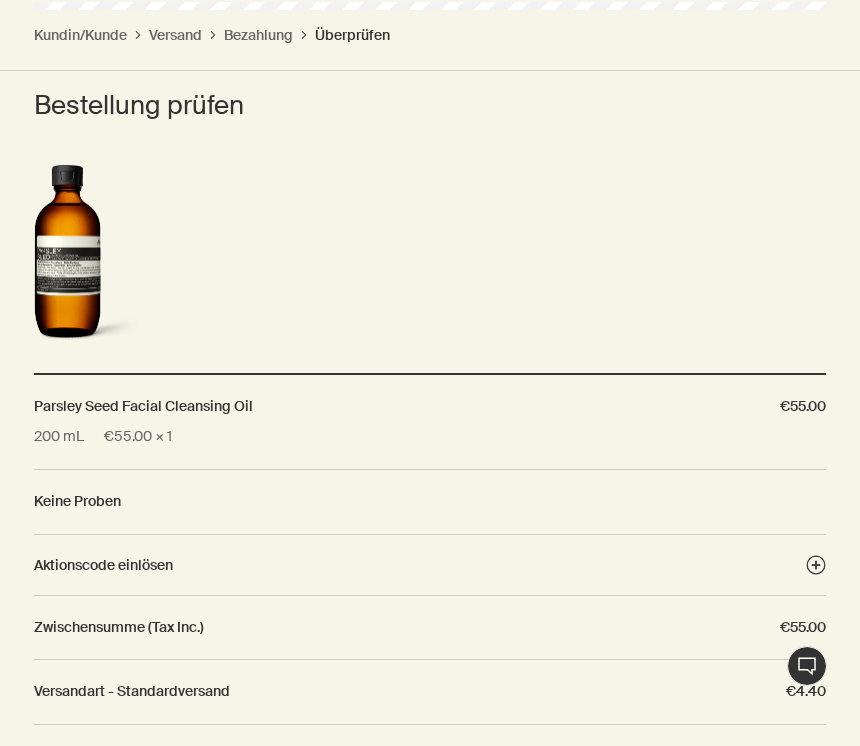 scroll, scrollTop: 950, scrollLeft: 0, axis: vertical 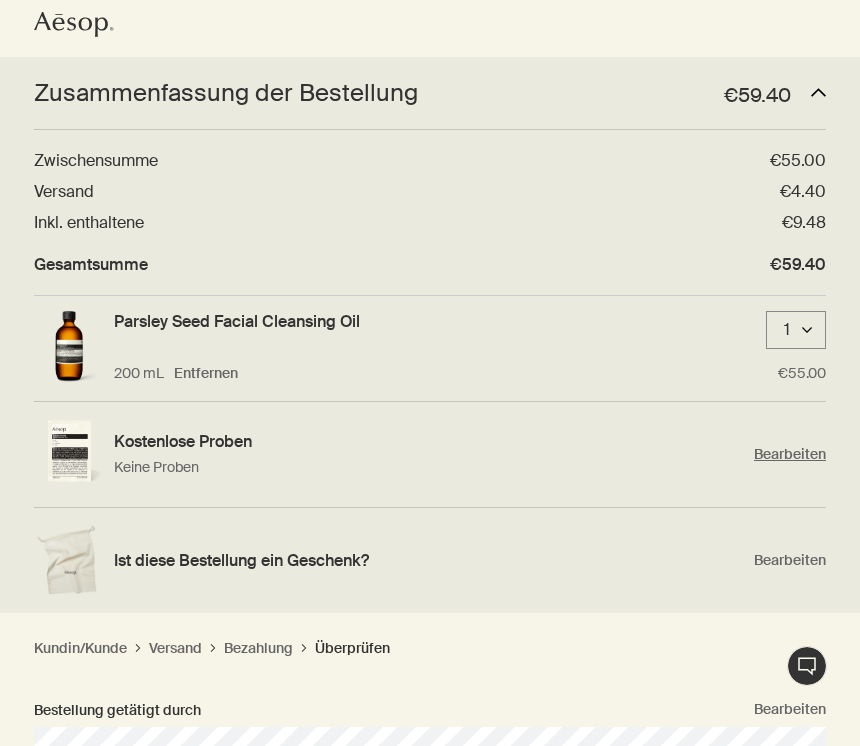 click on "Bearbeiten" at bounding box center [790, 454] 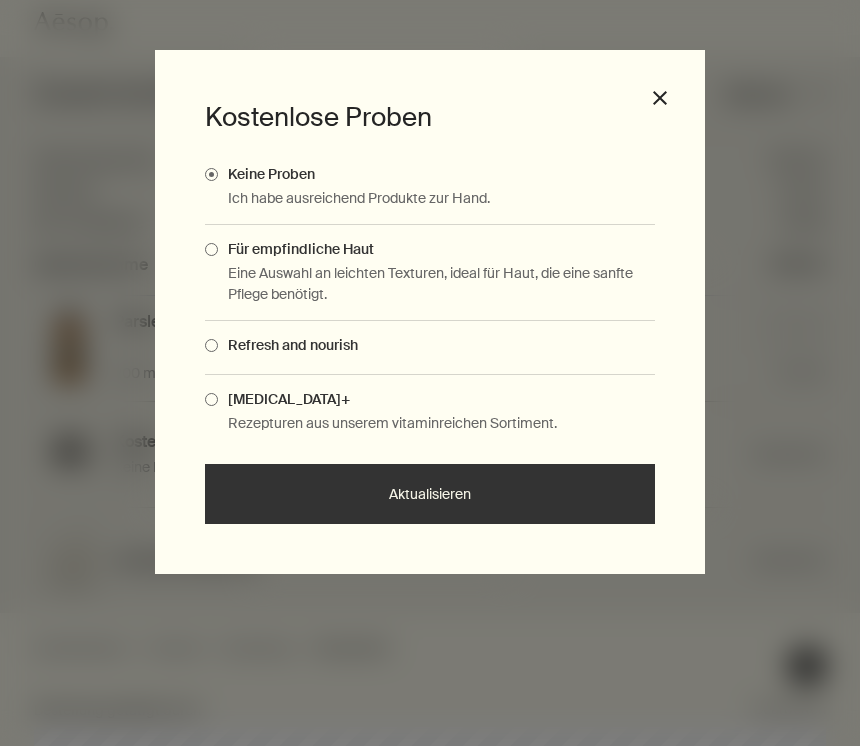 click on "Aktualisieren" at bounding box center (430, 494) 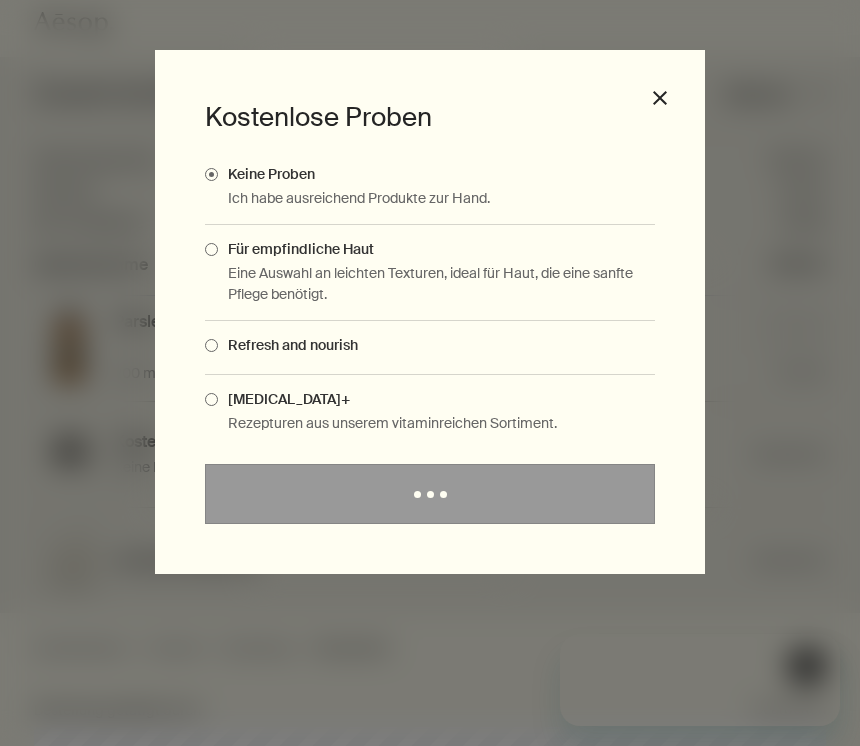 scroll, scrollTop: 0, scrollLeft: 0, axis: both 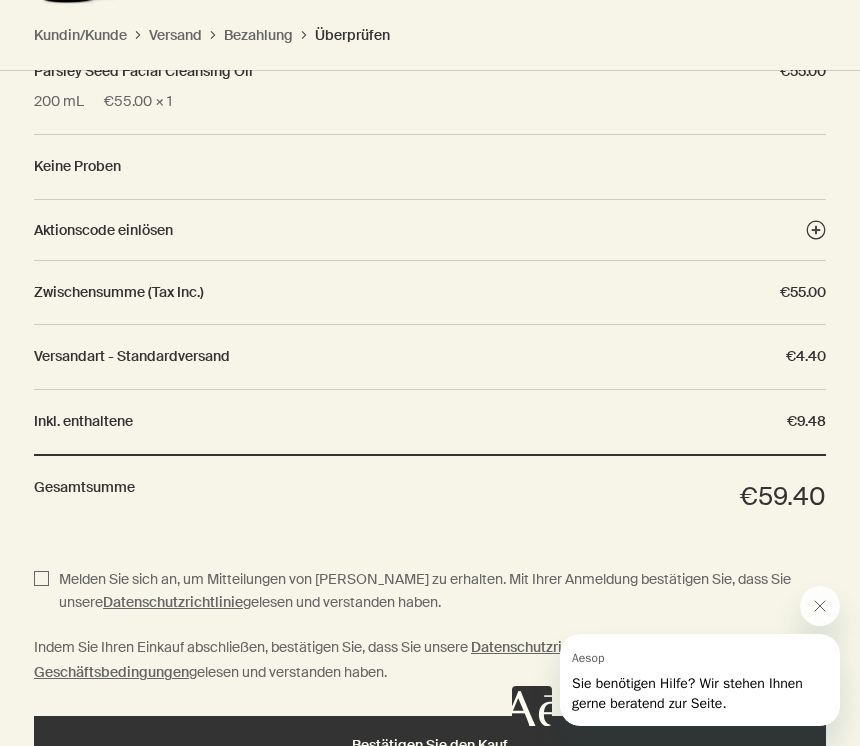 click on "Sie benötigen Hilfe? Wir stehen Ihnen gerne beratend zur Seite." at bounding box center (687, 693) 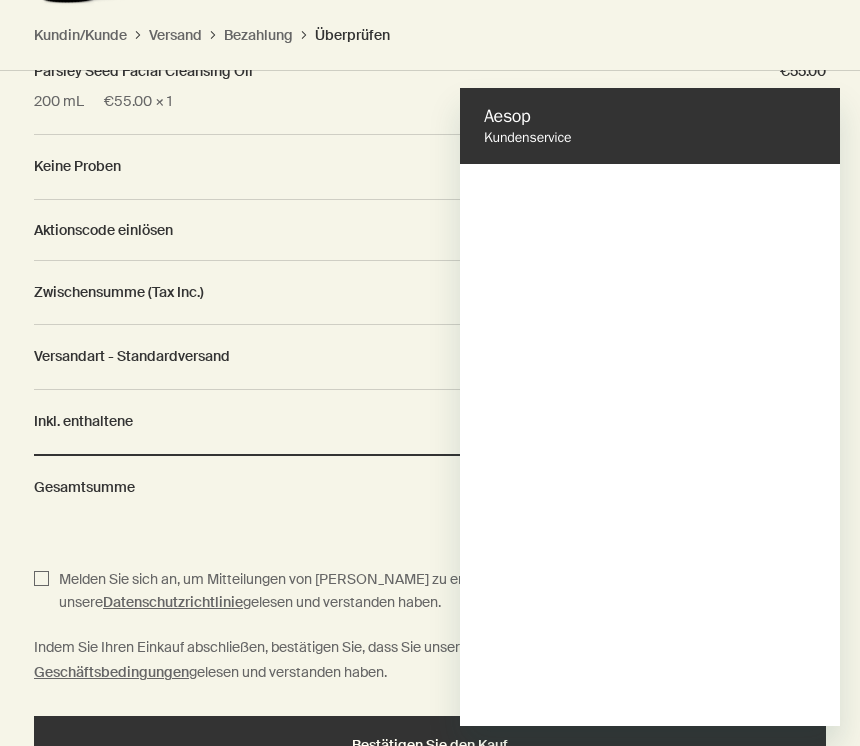 scroll, scrollTop: 0, scrollLeft: 0, axis: both 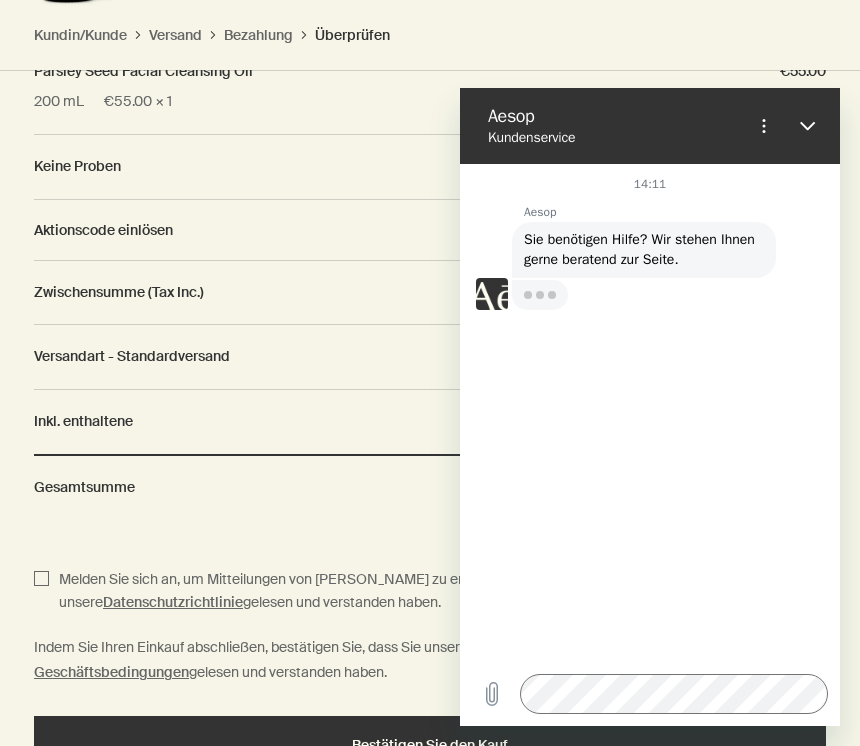 click on "Gesamtsumme €59.40" at bounding box center [430, 496] 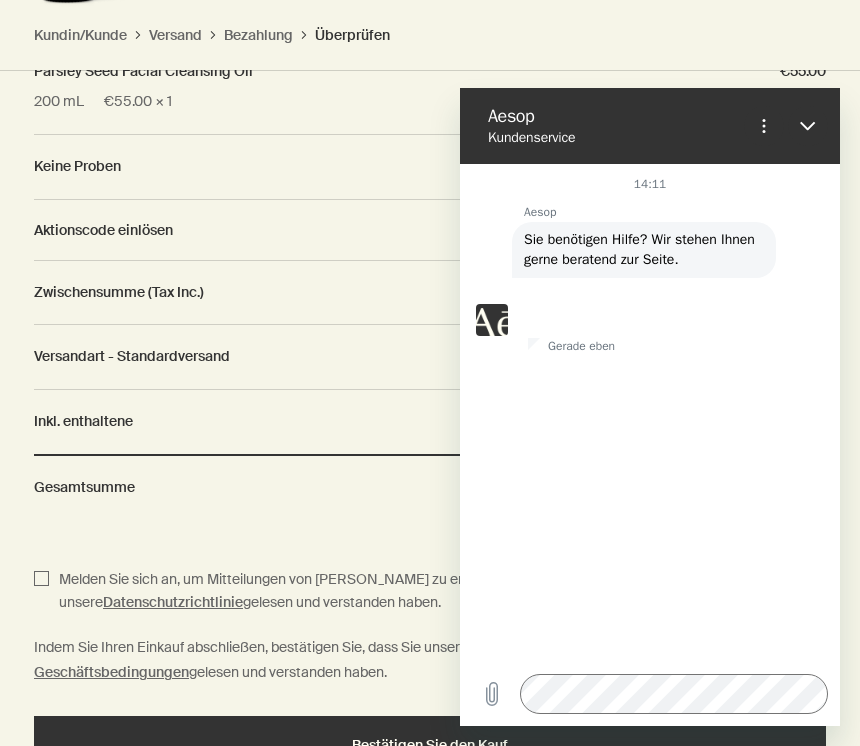 click on "Gesamtsumme" at bounding box center (357, 497) 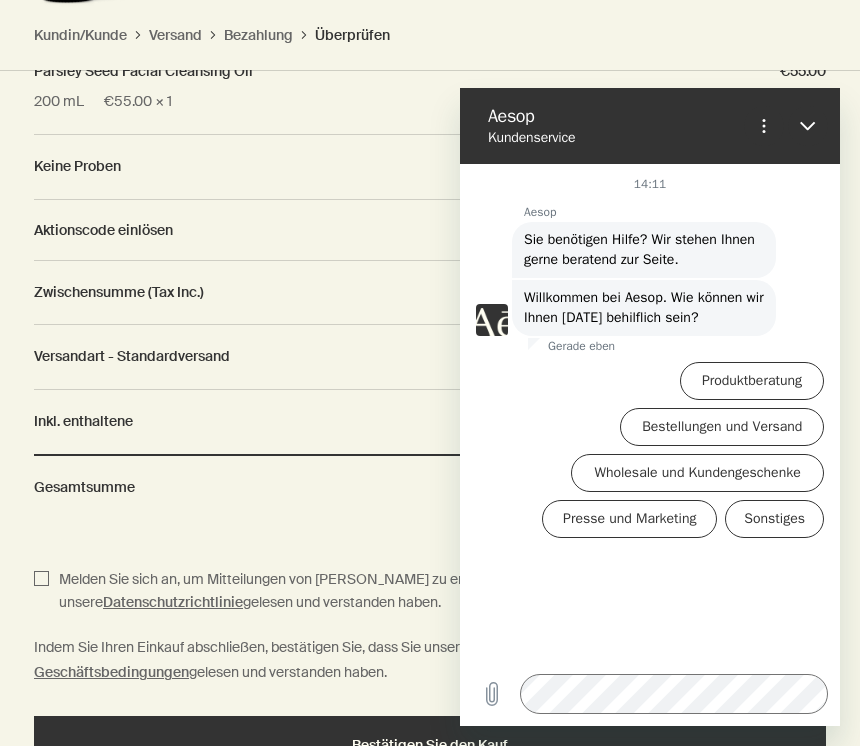 click on "Kundin/Kunde chevron Versand chevron Bezahlung chevron Überprüfen" at bounding box center [430, 40] 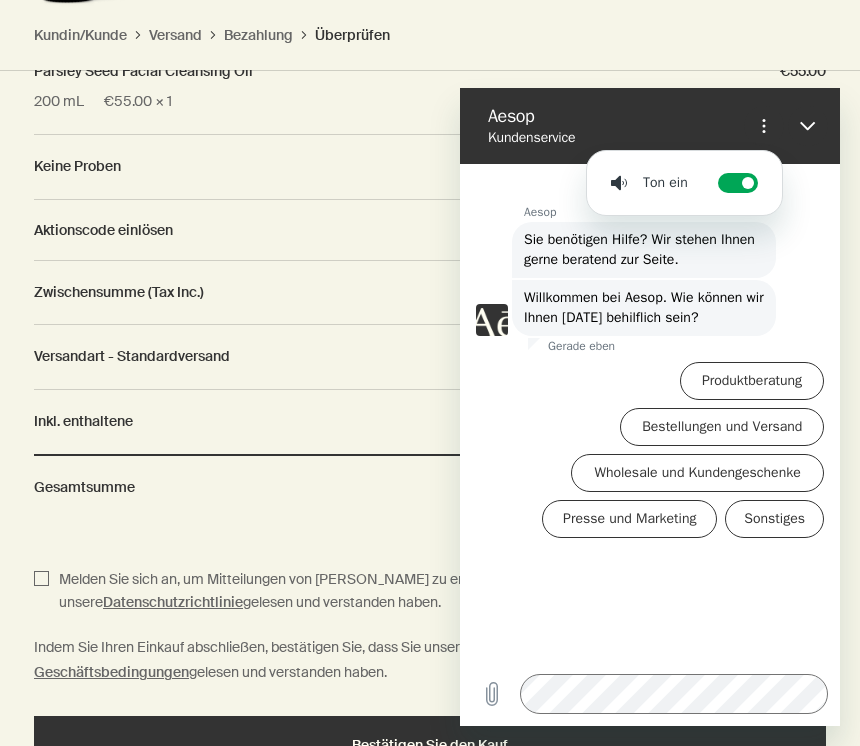 click at bounding box center (764, 126) 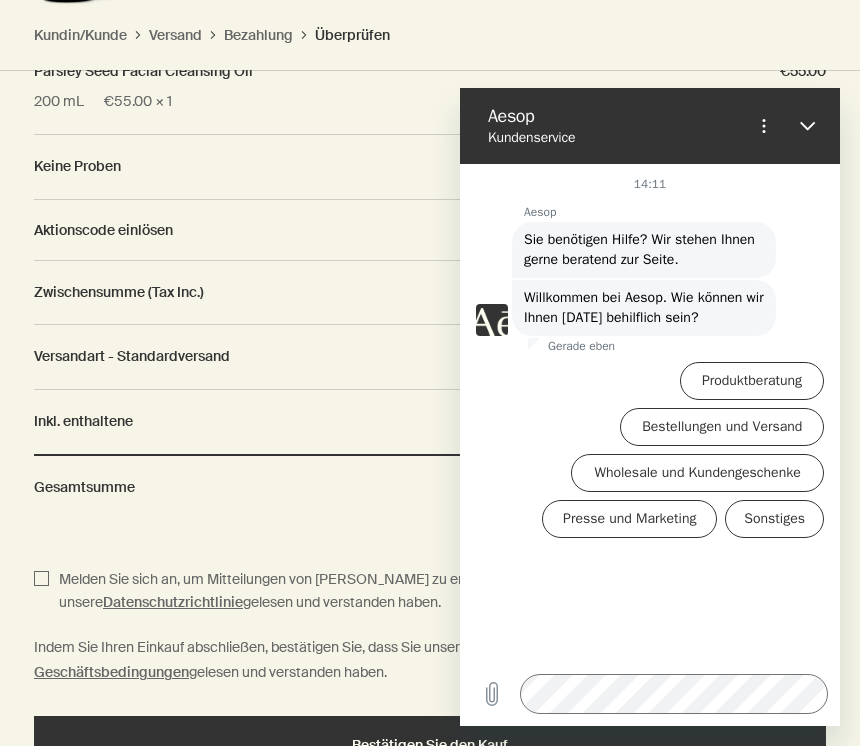 click at bounding box center [808, 126] 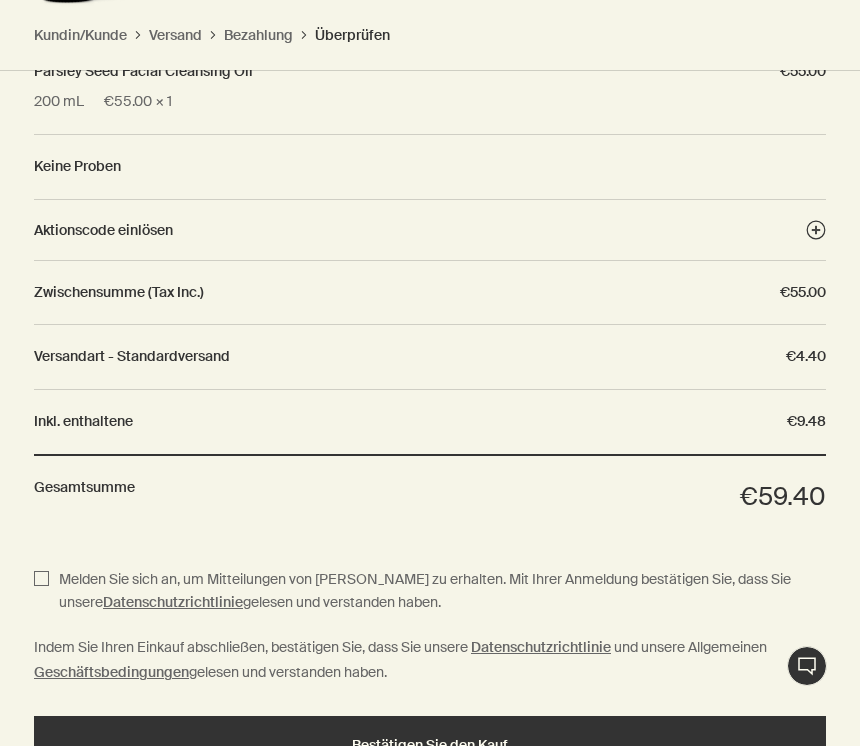 click on "Bestätigen Sie den Kauf" at bounding box center [430, 745] 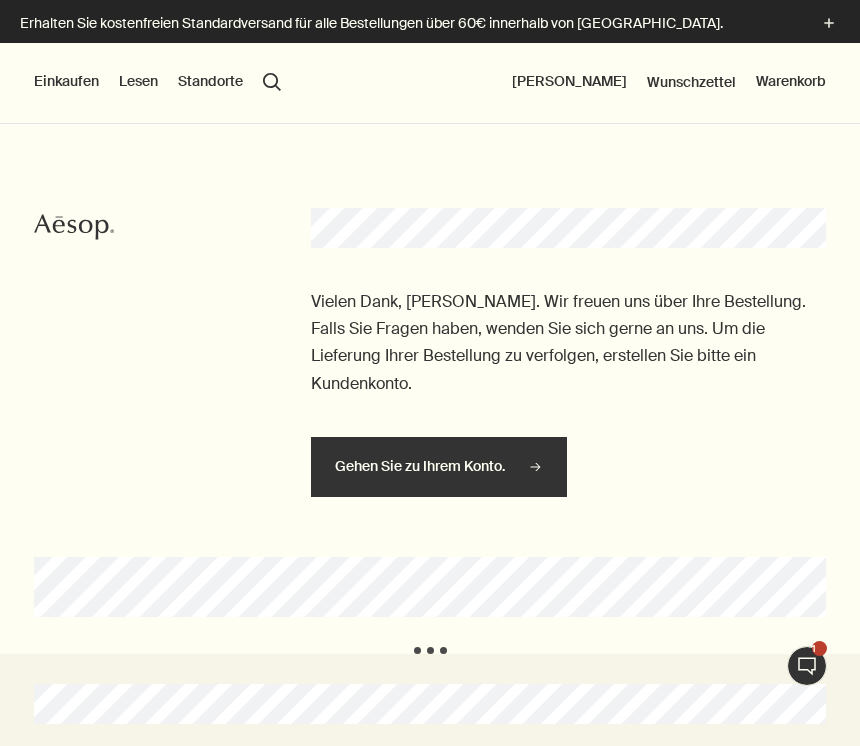 scroll, scrollTop: 0, scrollLeft: 0, axis: both 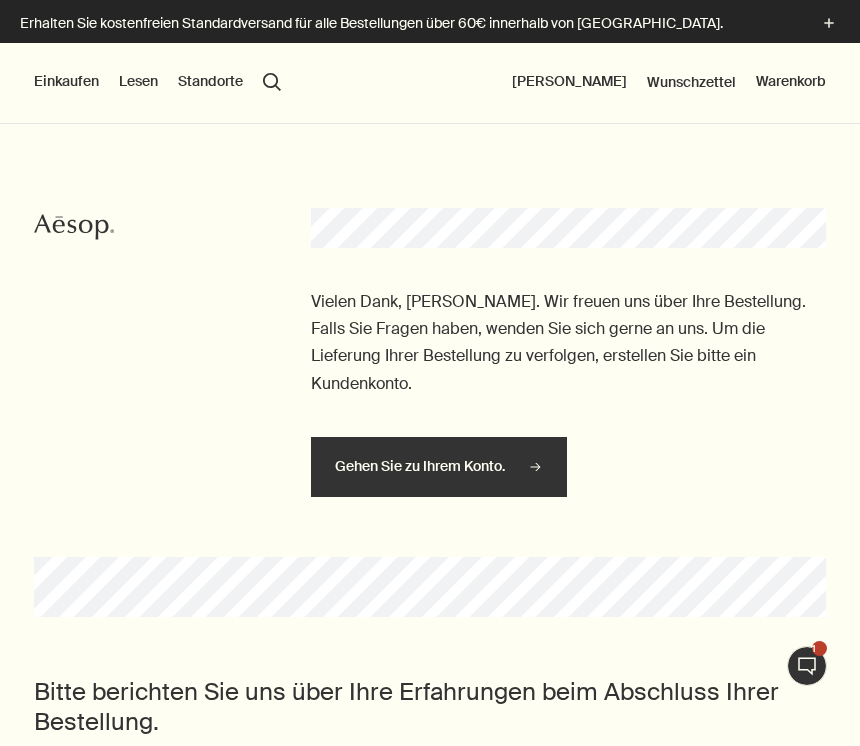 click 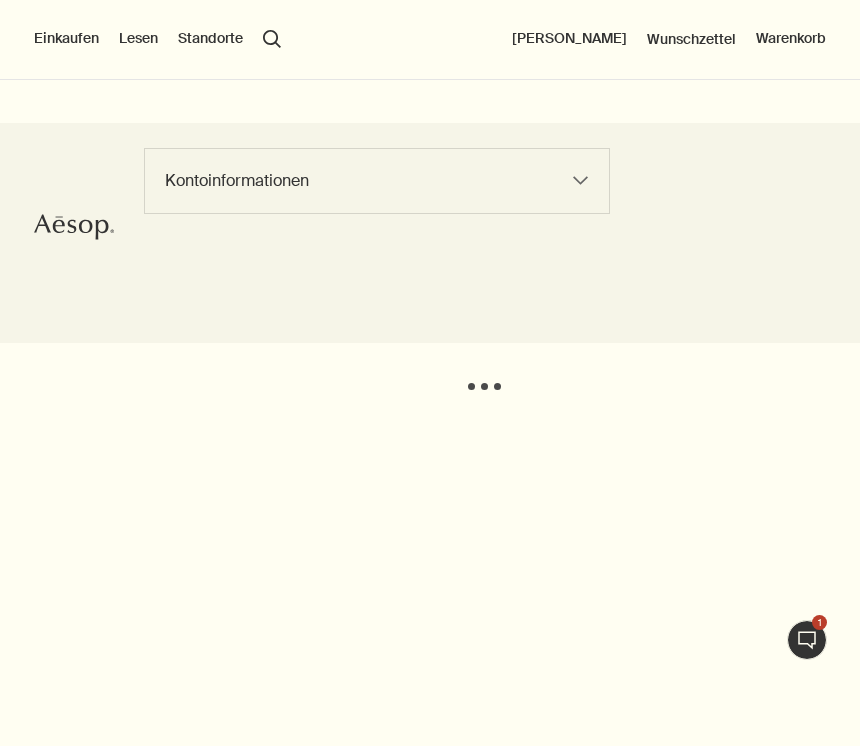 scroll, scrollTop: 247, scrollLeft: 0, axis: vertical 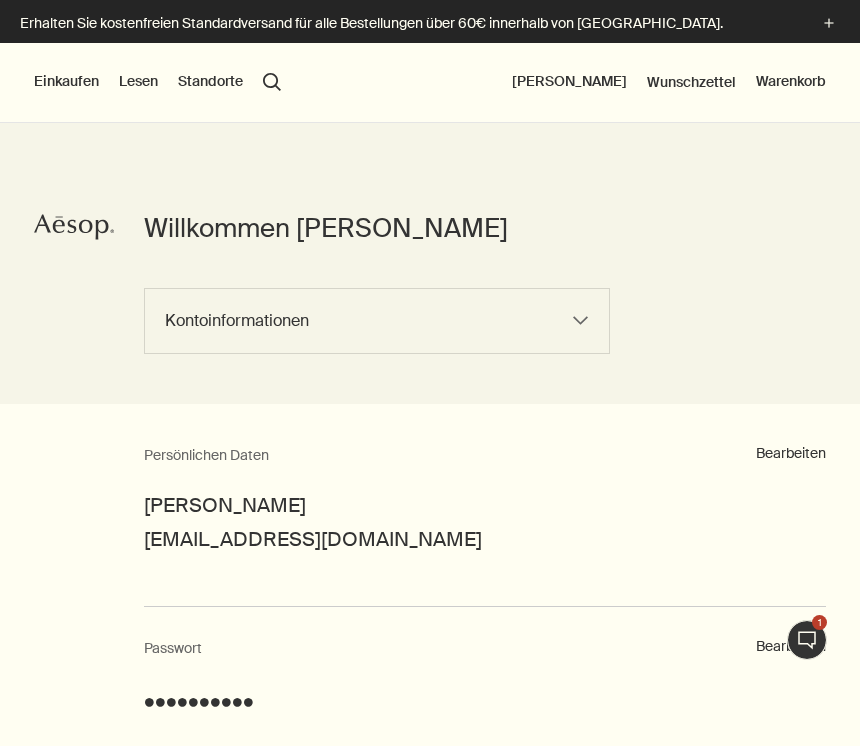 click on "Kontoinformationen Bestellhistorie Rückgabe Adressbuch Neuigkeiten Abmelden" at bounding box center [377, 321] 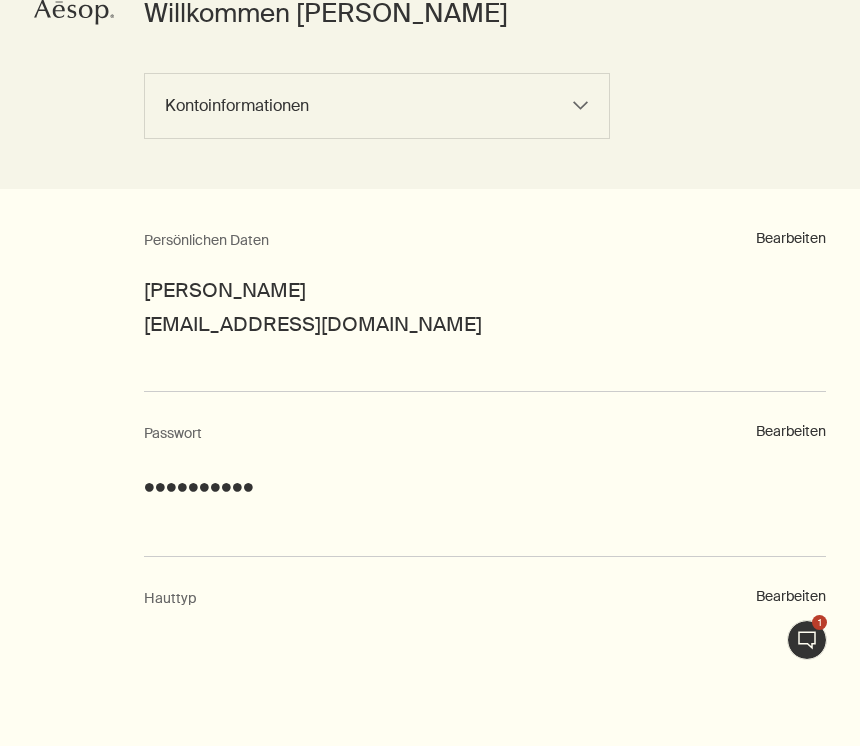 scroll, scrollTop: 0, scrollLeft: 0, axis: both 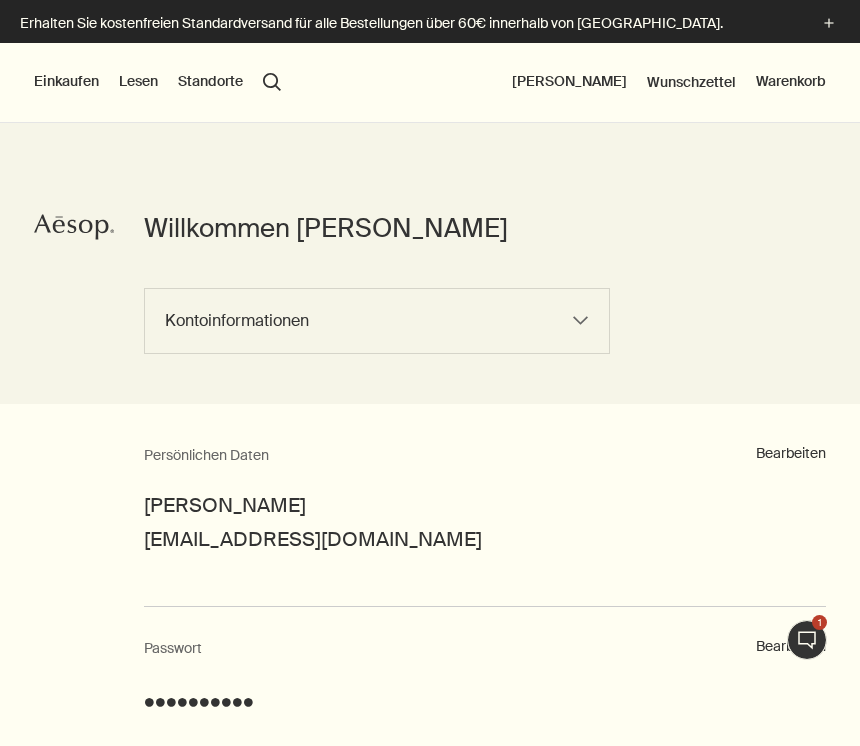 click on "Live-Support Chat 1" at bounding box center [807, 640] 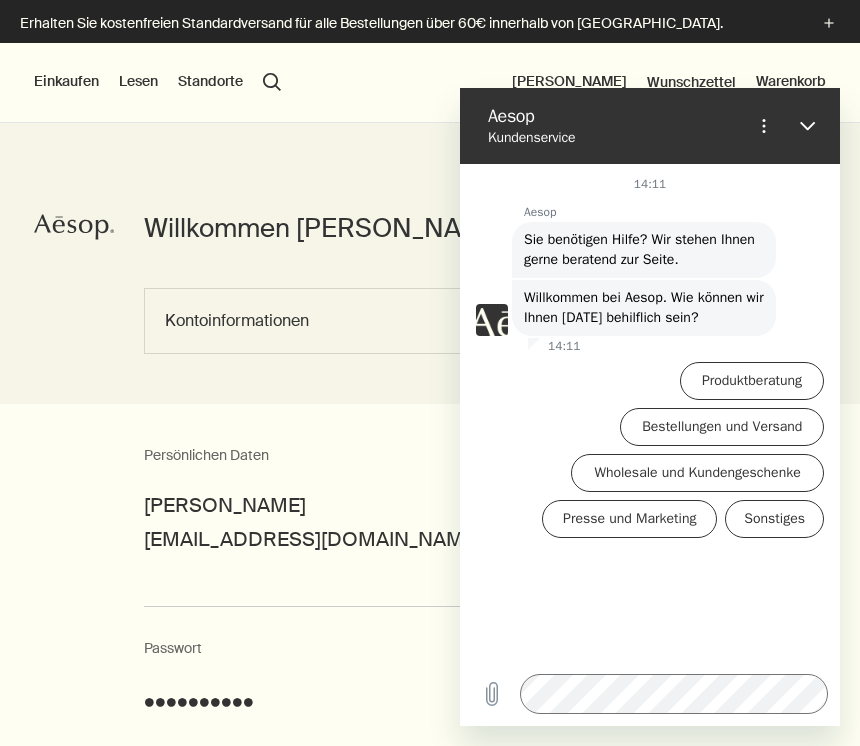 scroll, scrollTop: 0, scrollLeft: 0, axis: both 